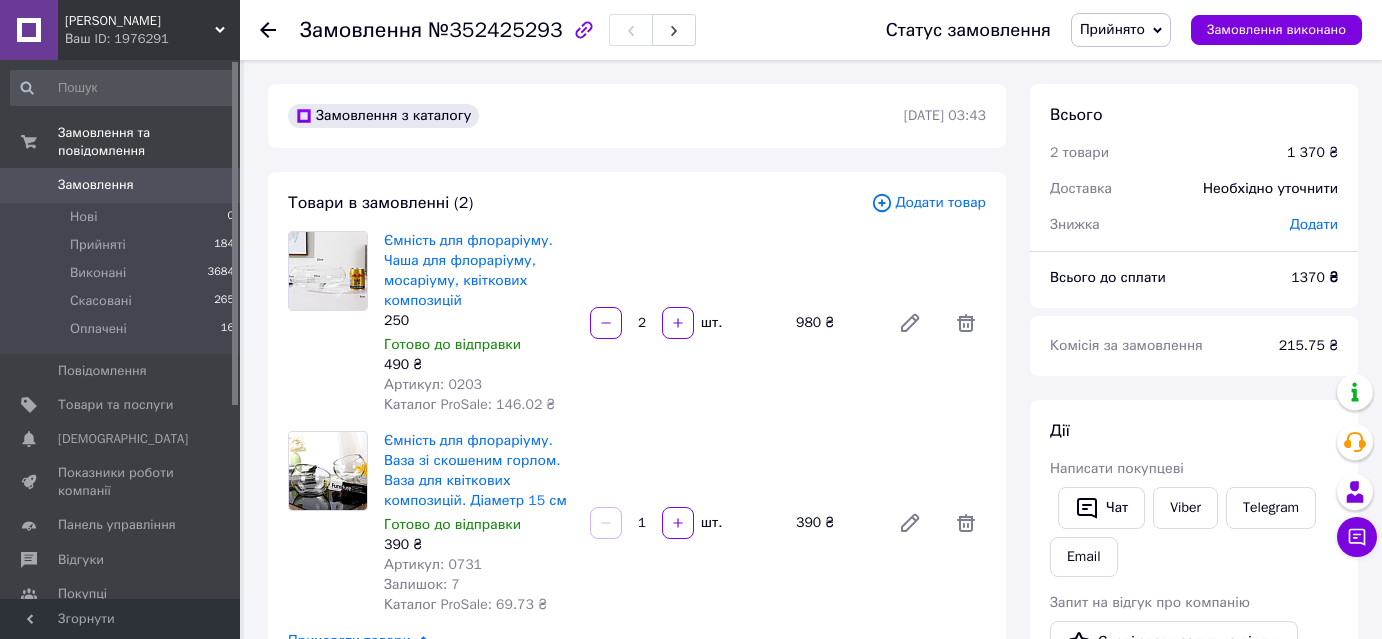scroll, scrollTop: 0, scrollLeft: 0, axis: both 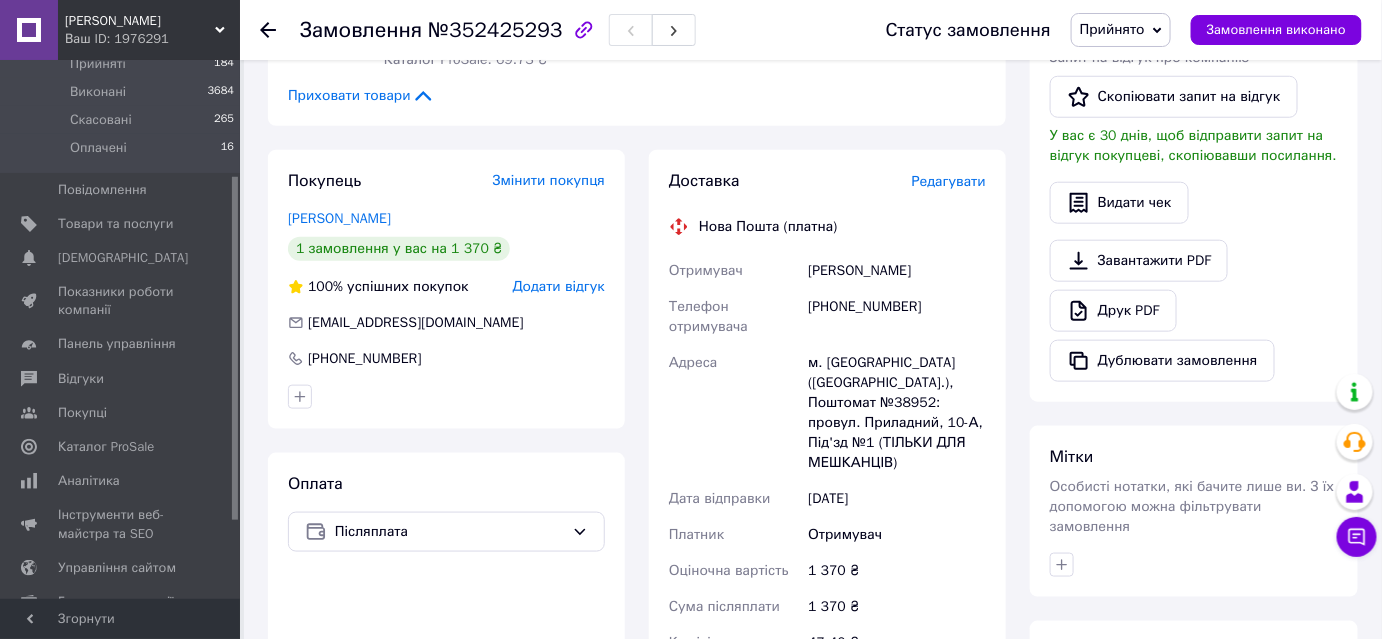 click on "Редагувати" at bounding box center [949, 181] 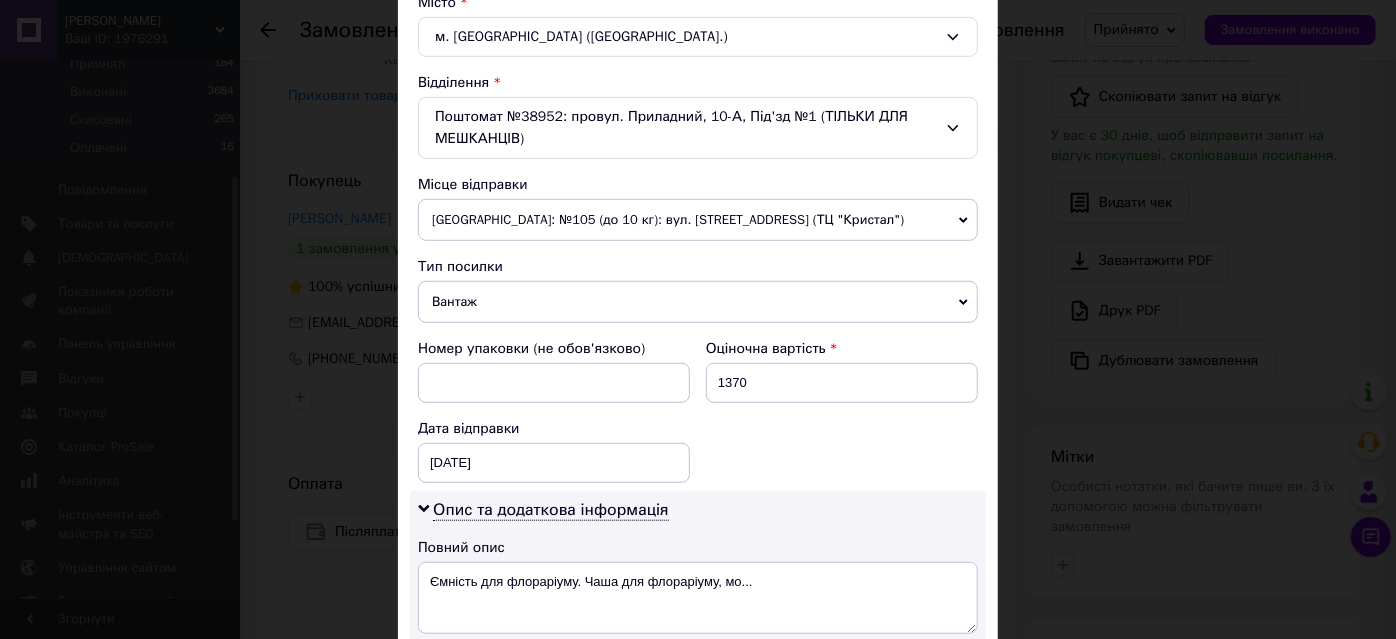scroll, scrollTop: 727, scrollLeft: 0, axis: vertical 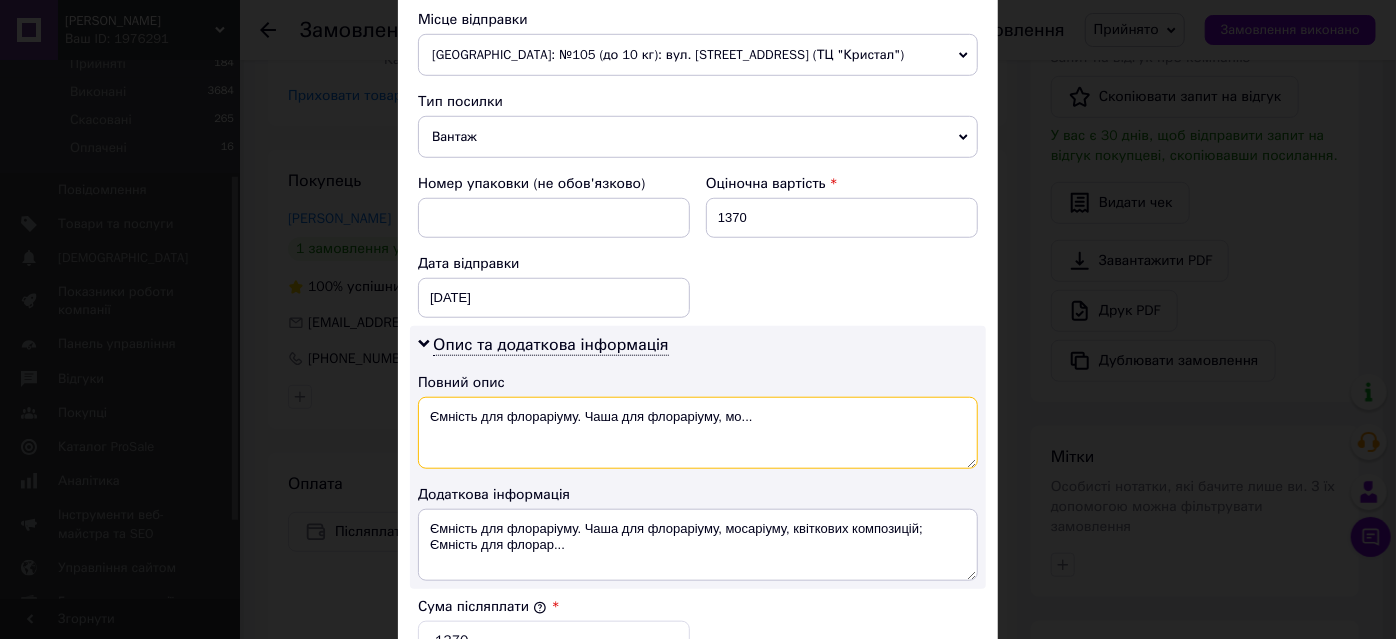 drag, startPoint x: 426, startPoint y: 416, endPoint x: 755, endPoint y: 435, distance: 329.5482 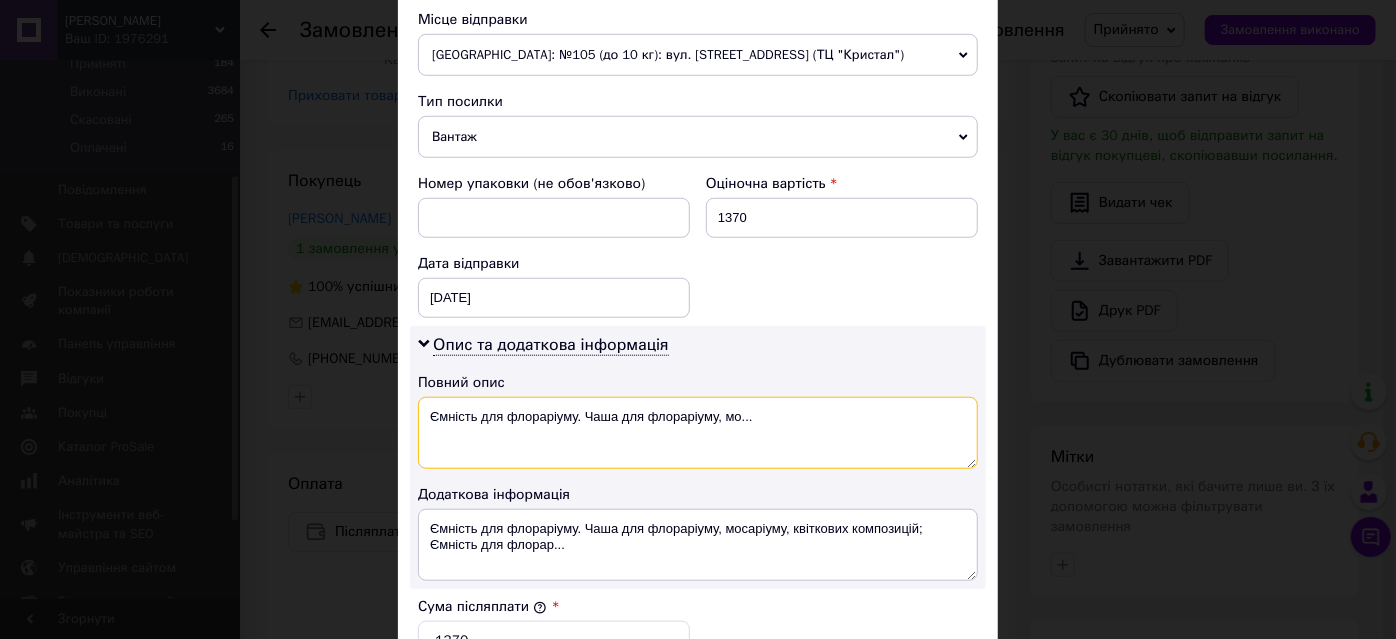 click on "Ємність для флораріуму. Чаша для флораріуму, мо..." at bounding box center [698, 433] 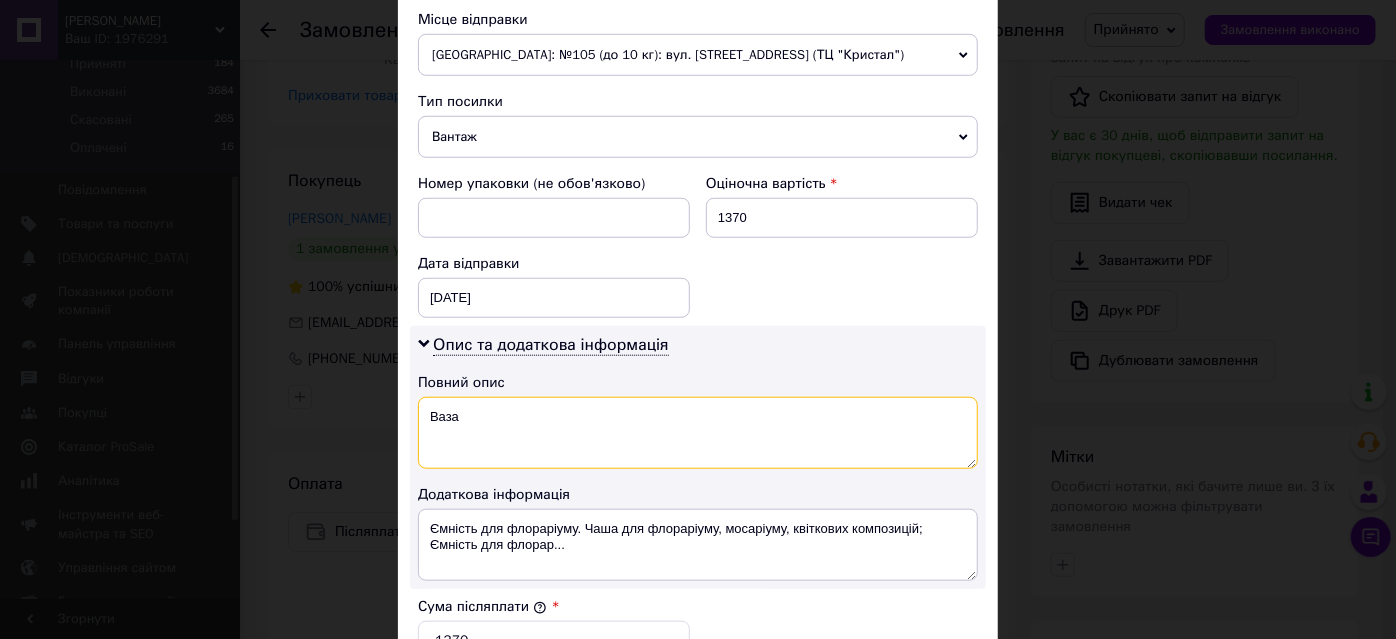 type on "Ваза" 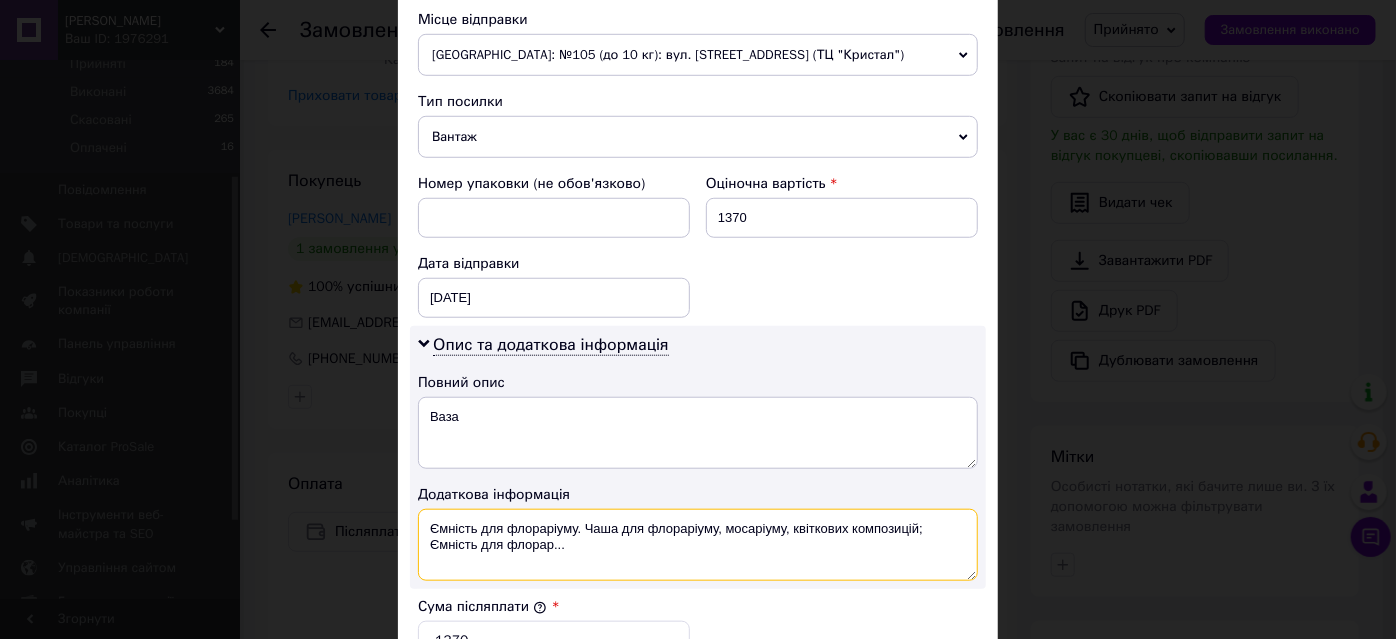 drag, startPoint x: 429, startPoint y: 518, endPoint x: 604, endPoint y: 554, distance: 178.66449 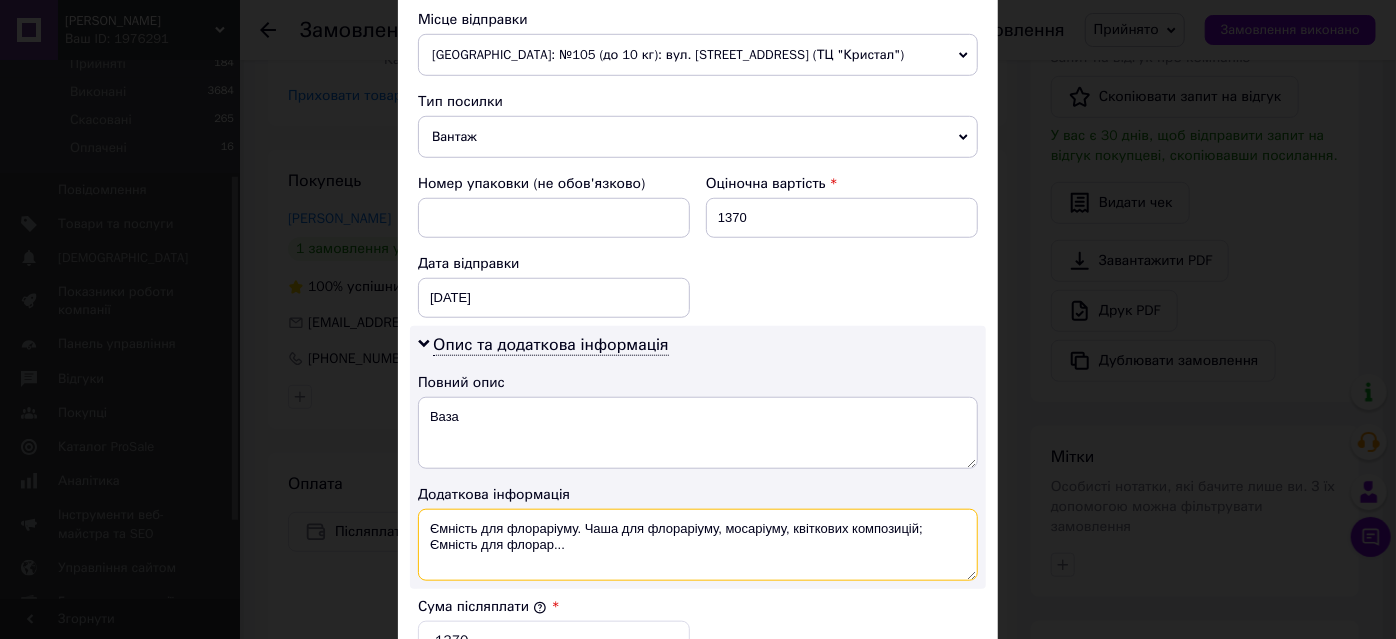 click on "Ємність для флораріуму. Чаша для флораріуму, мосаріуму, квіткових композицій; Ємність для флорар..." at bounding box center (698, 545) 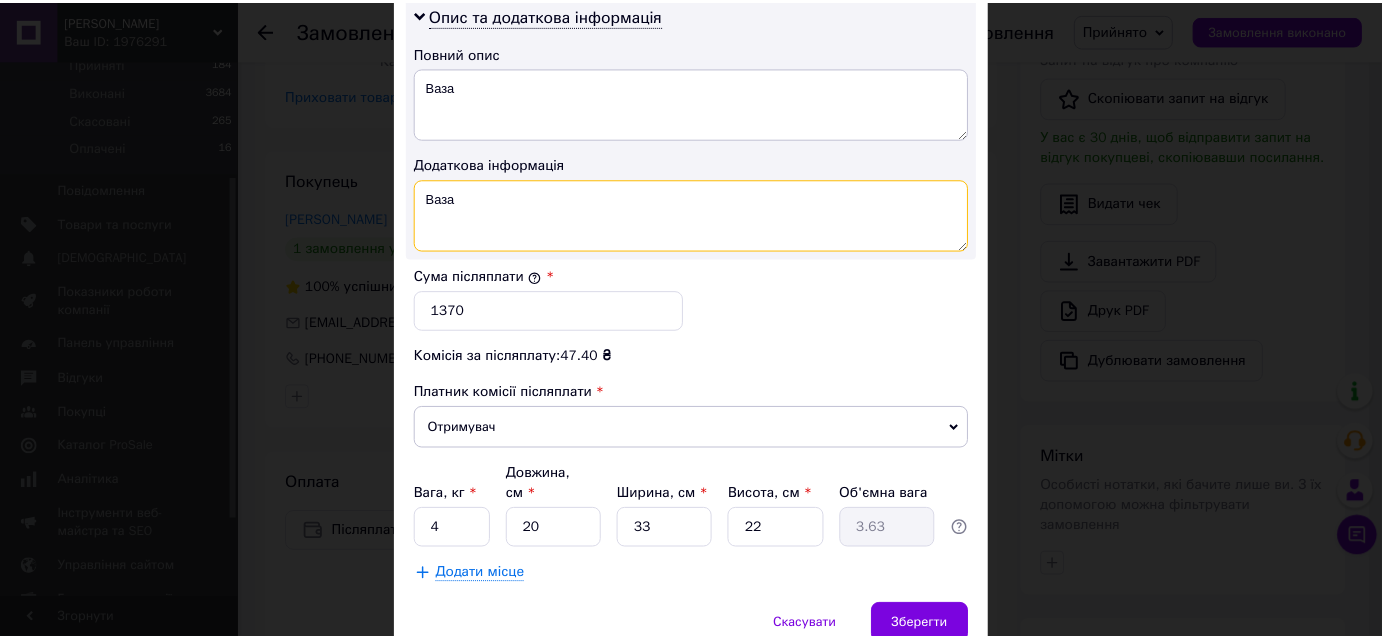 scroll, scrollTop: 1123, scrollLeft: 0, axis: vertical 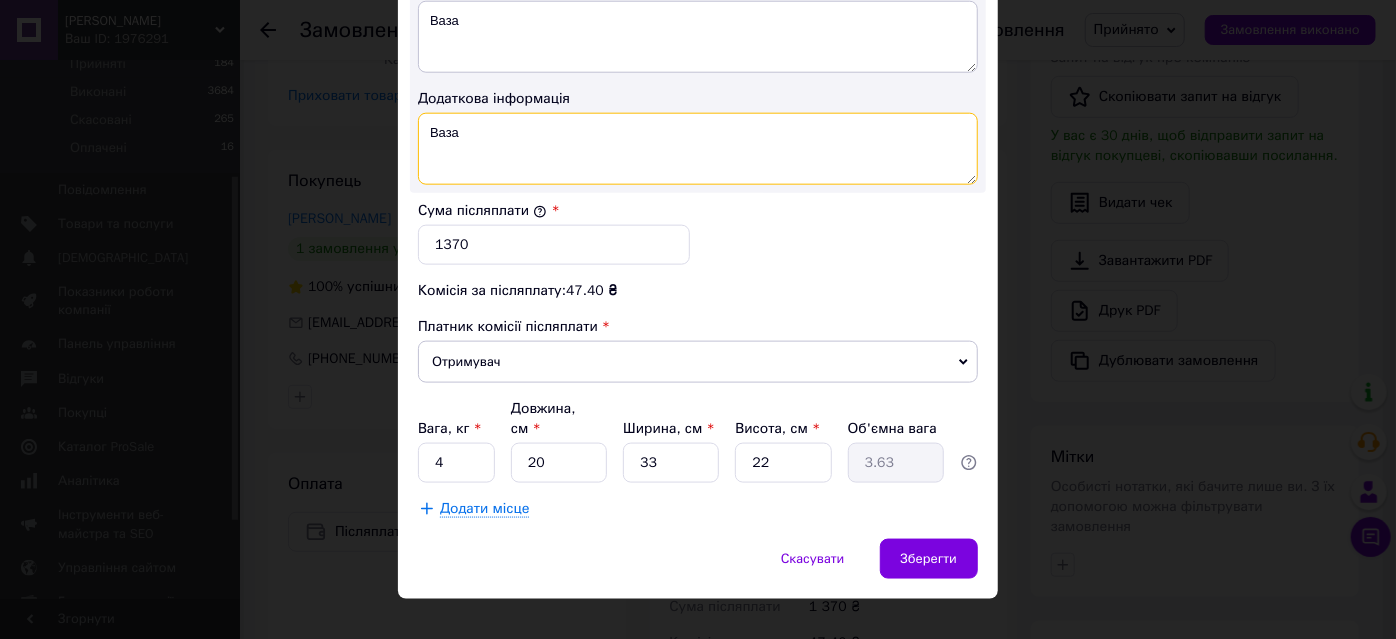 type on "Ваза" 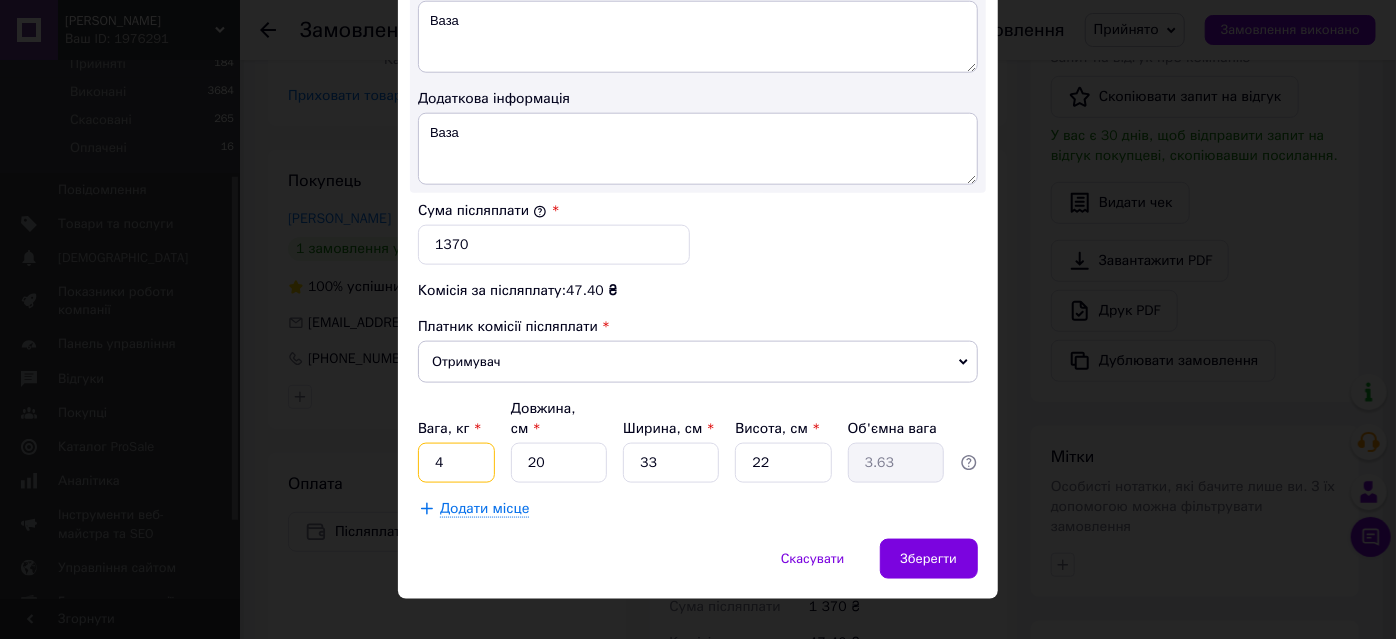 click on "4" at bounding box center (456, 463) 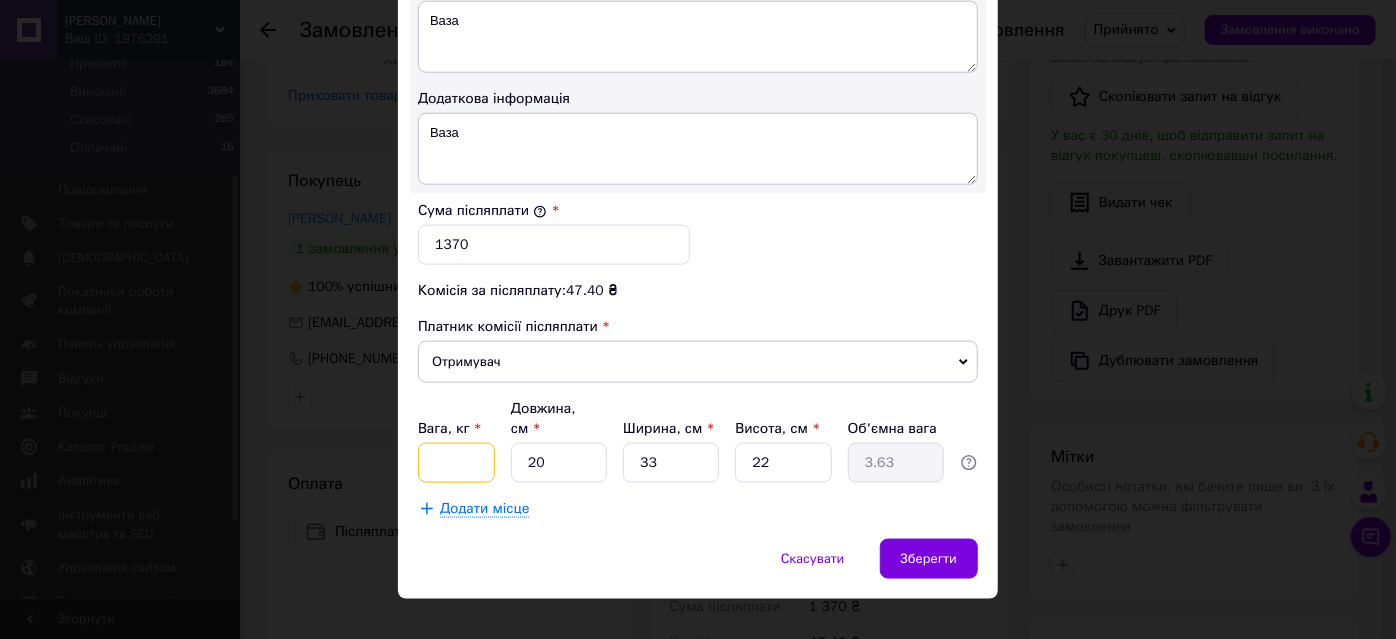 type on "4" 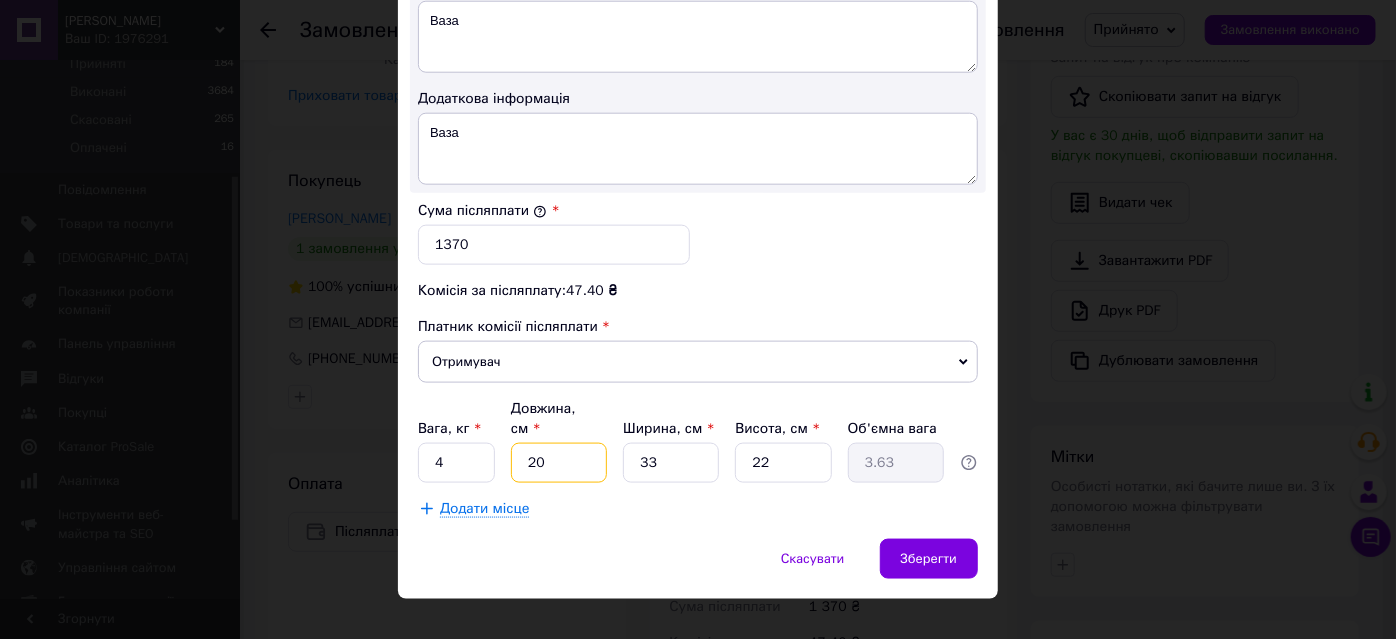 click on "20" at bounding box center (559, 463) 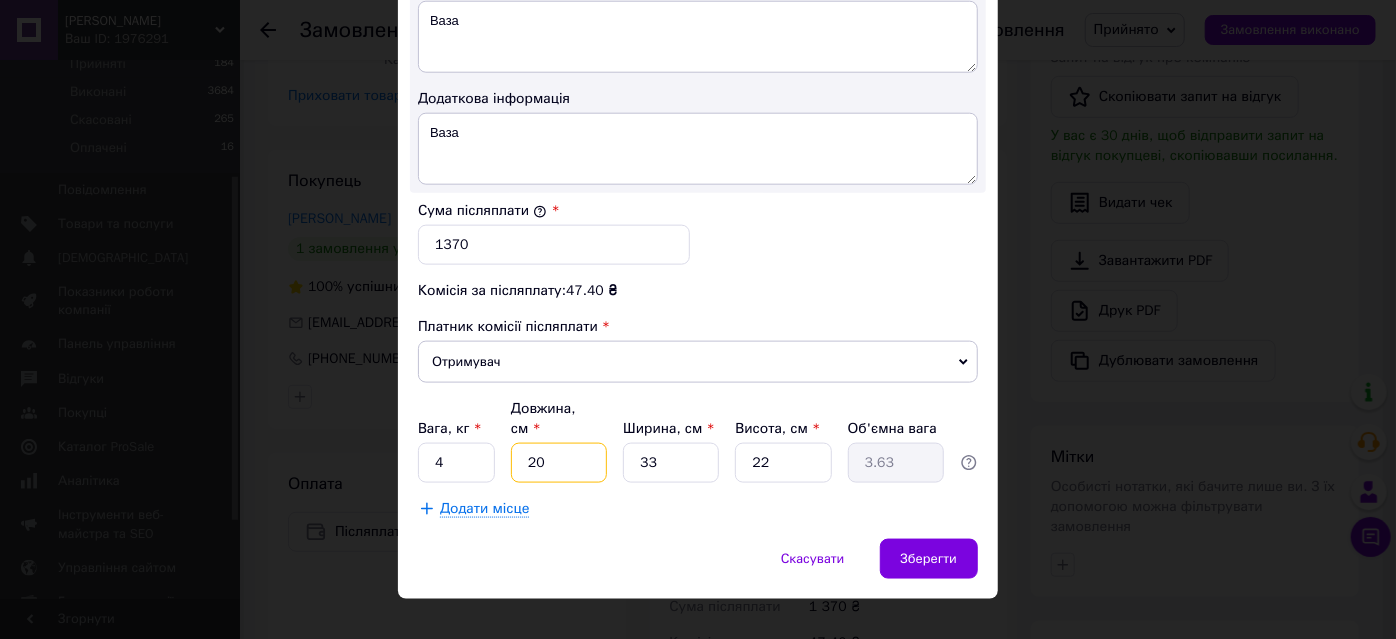 type on "2" 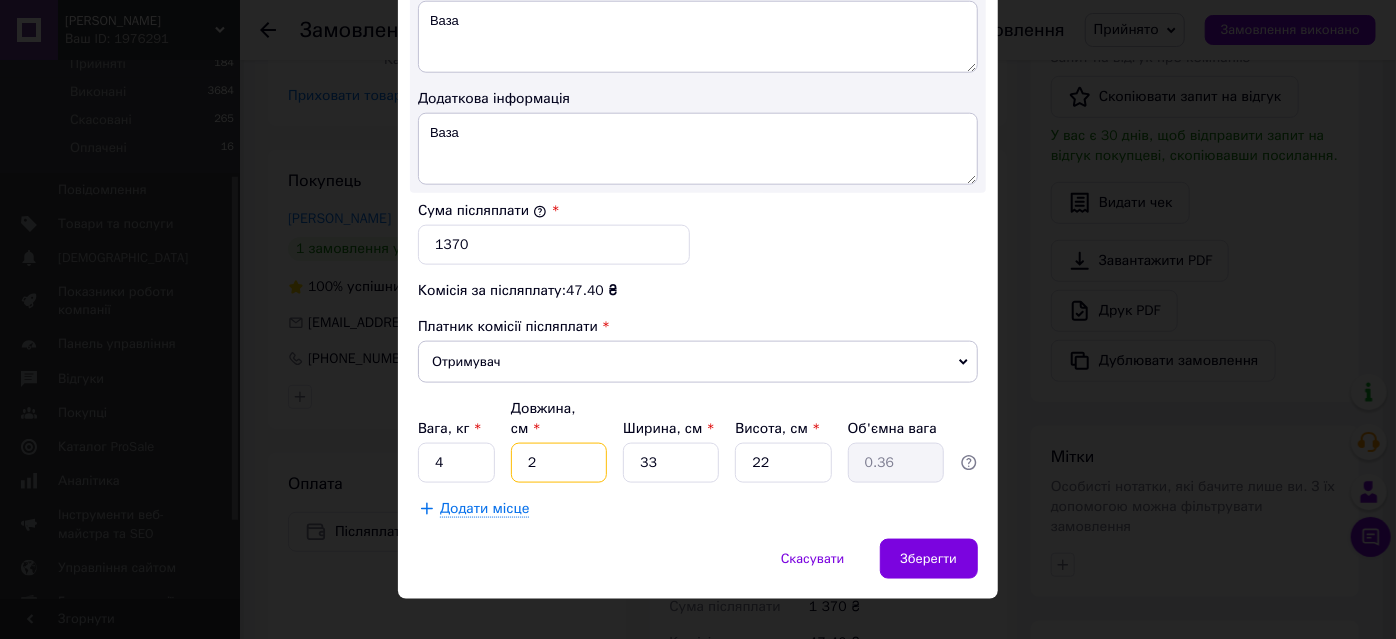 type 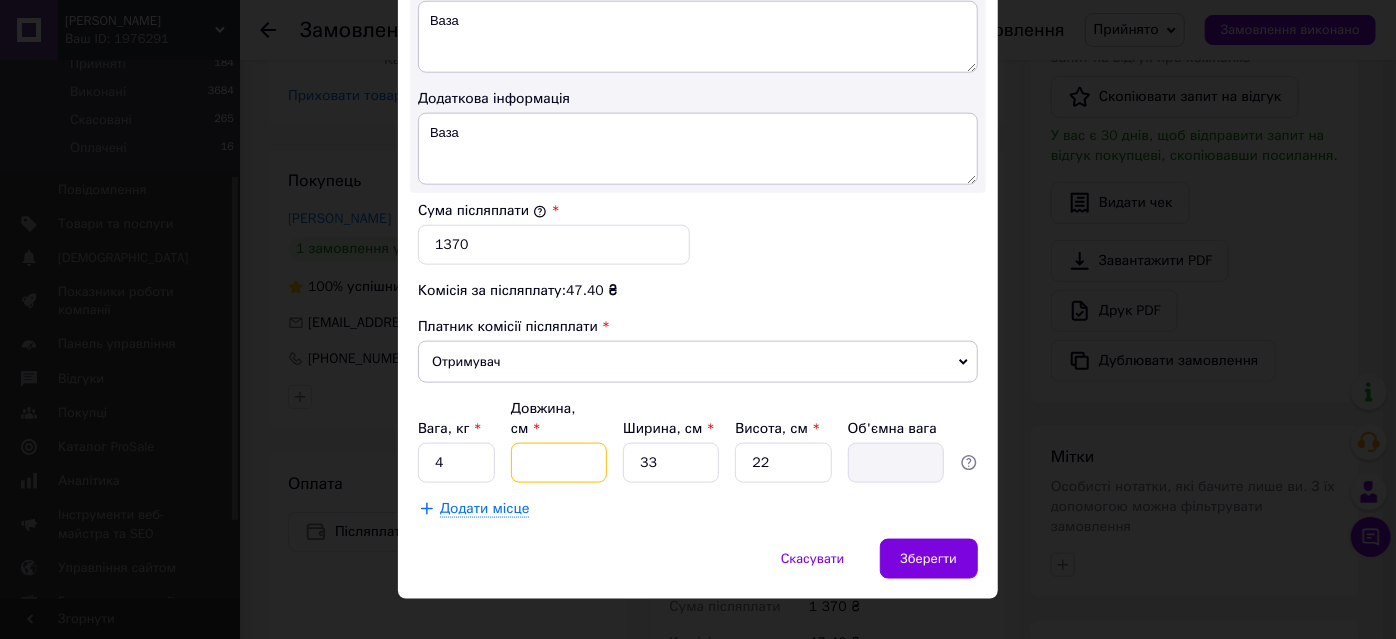 type on "4" 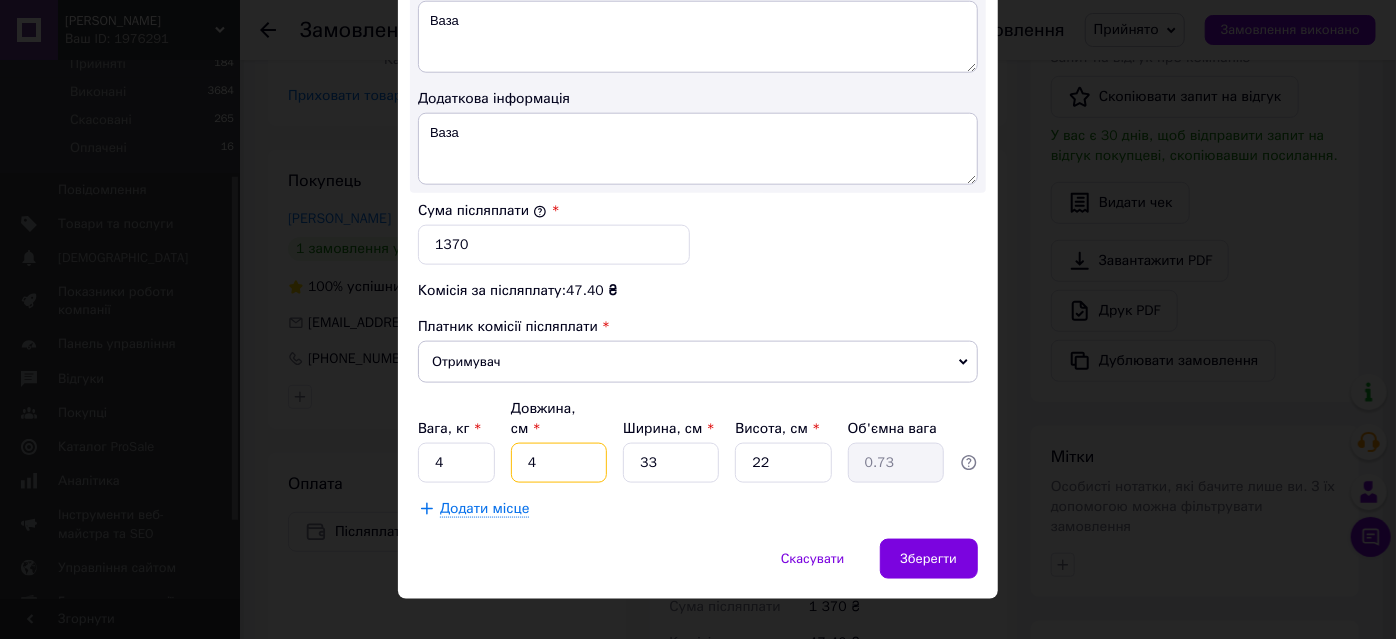 type on "40" 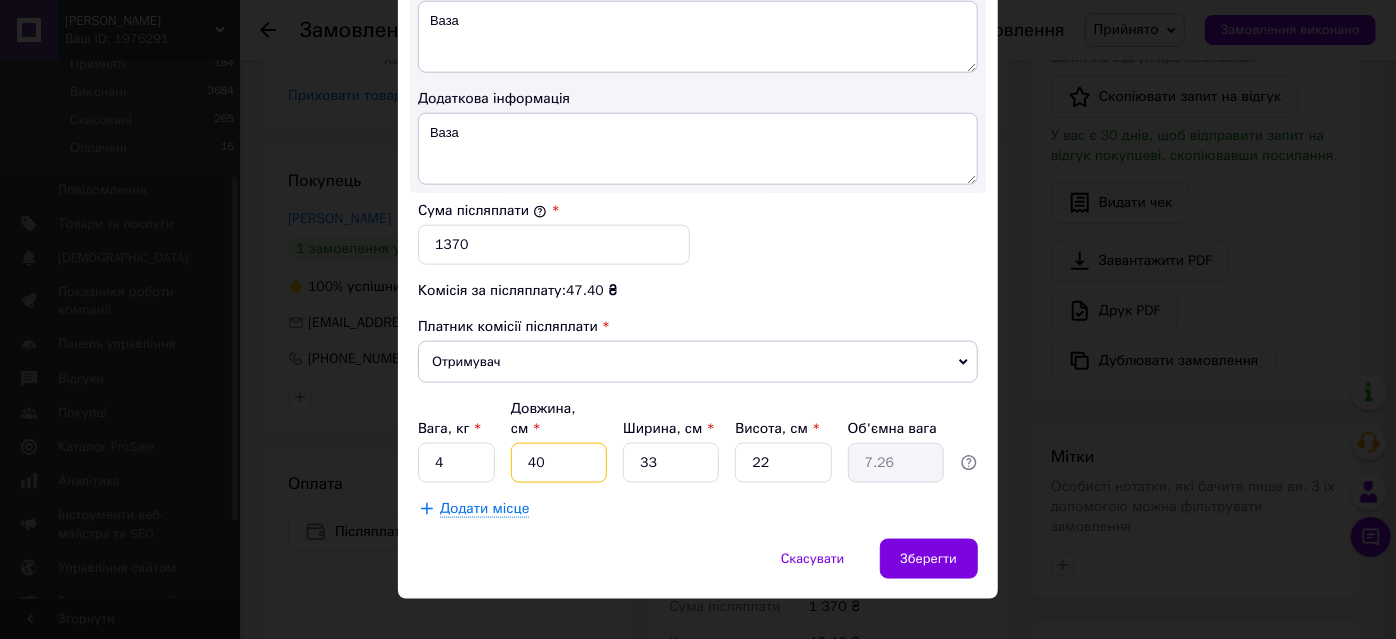 type on "4" 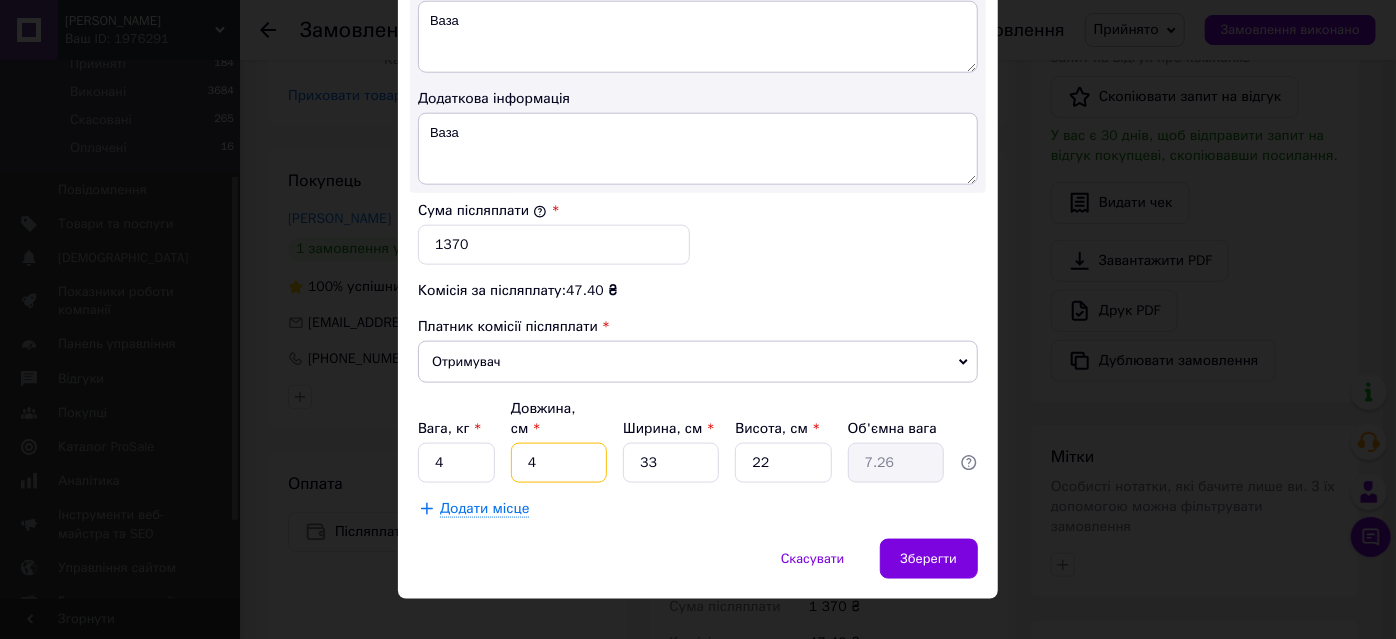 type on "0.73" 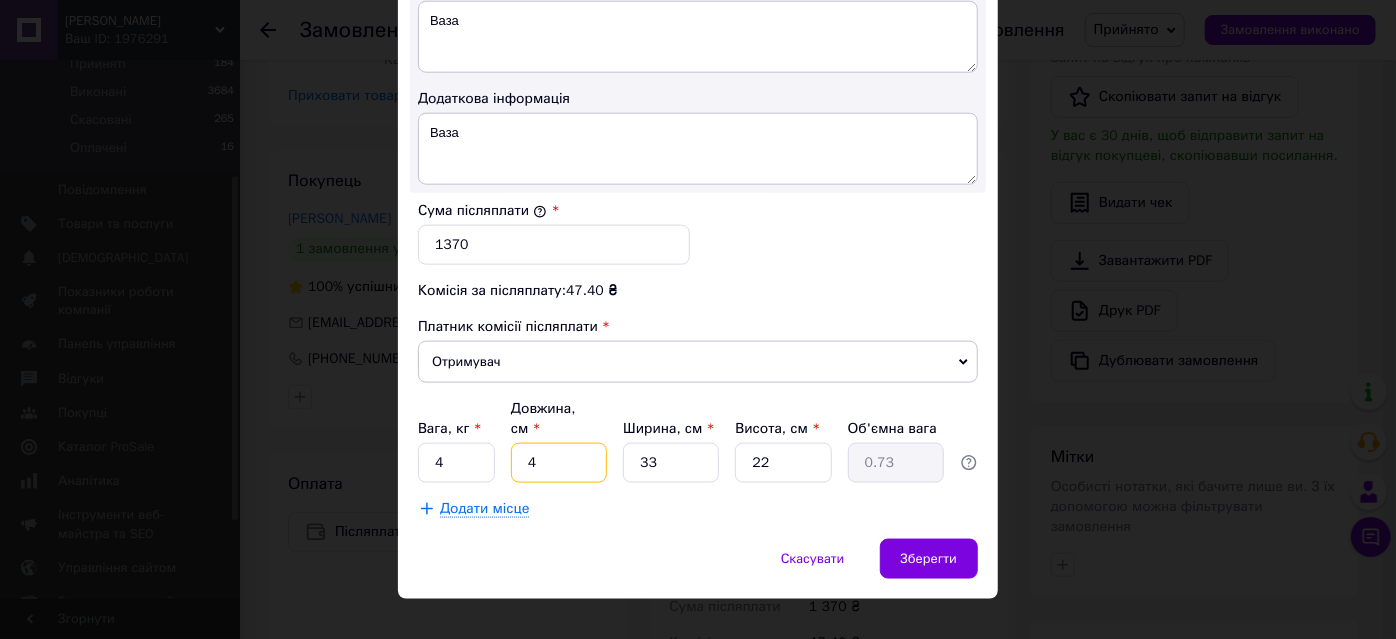 type 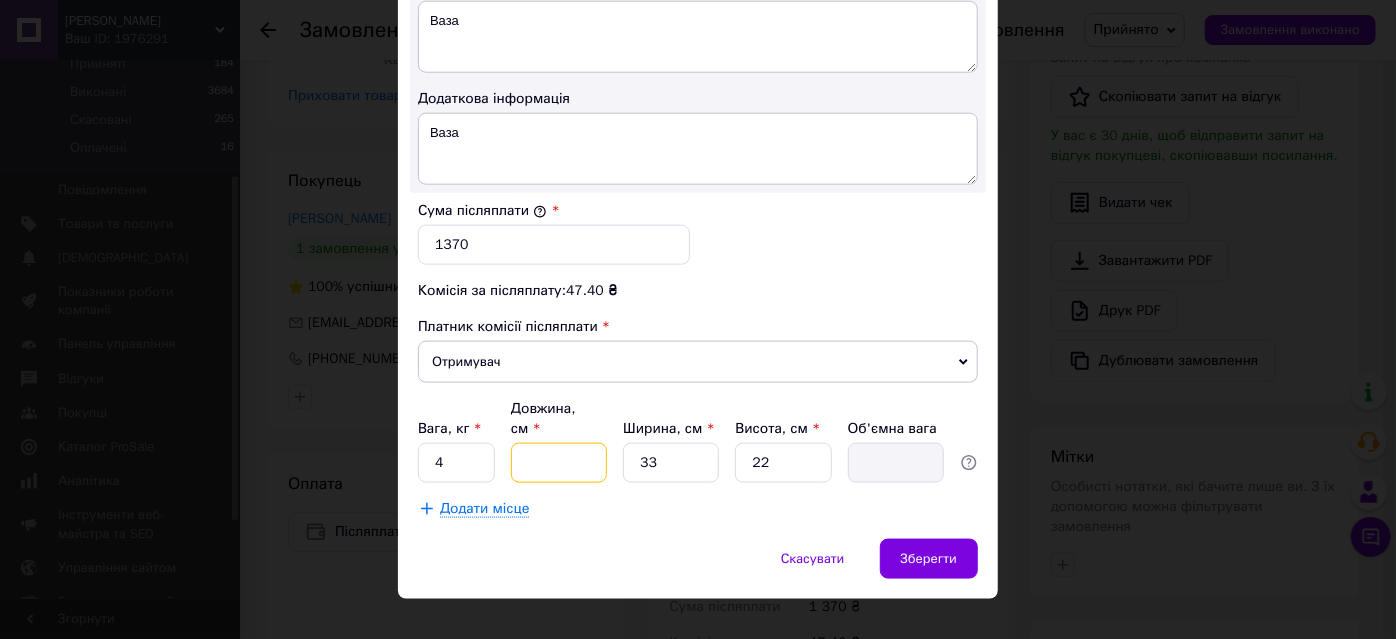 type on "4" 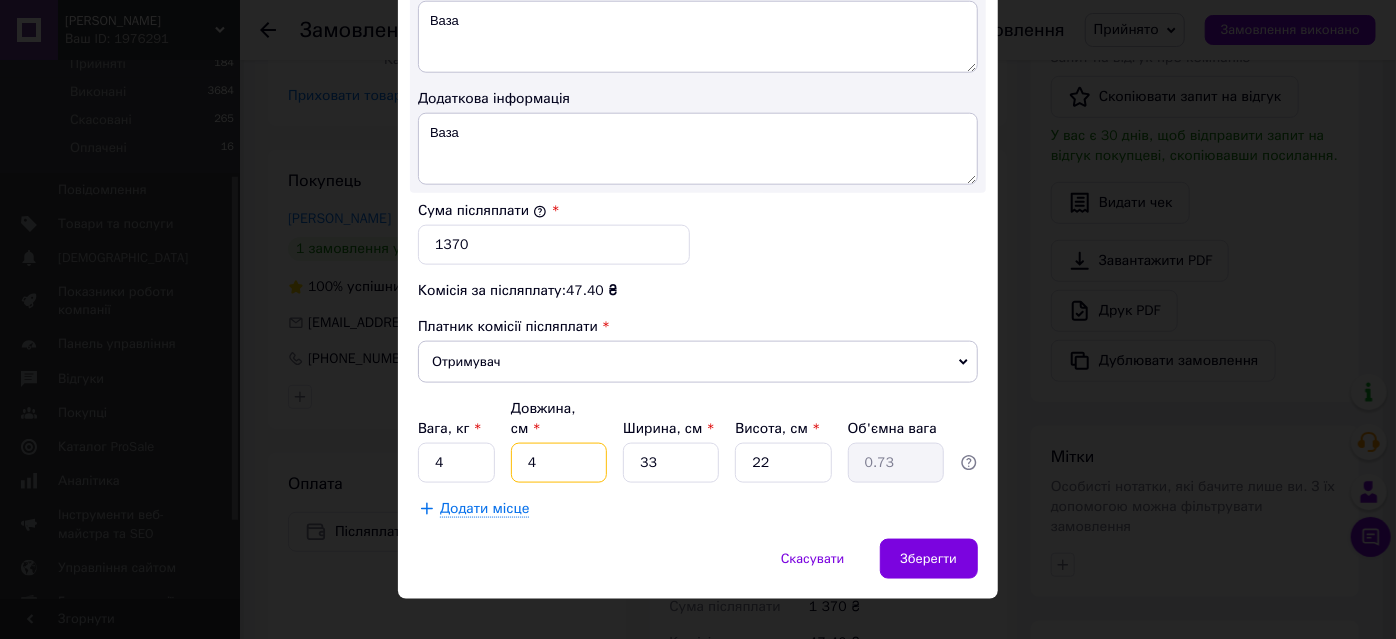 type on "40" 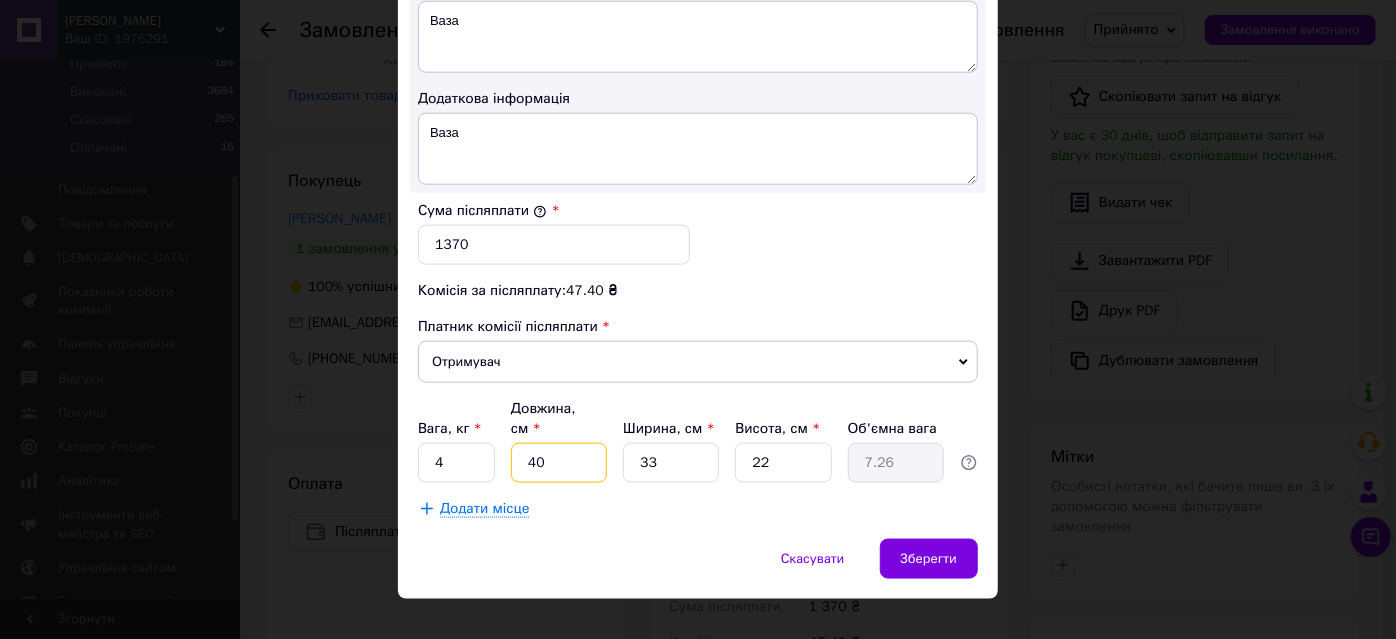 type on "40" 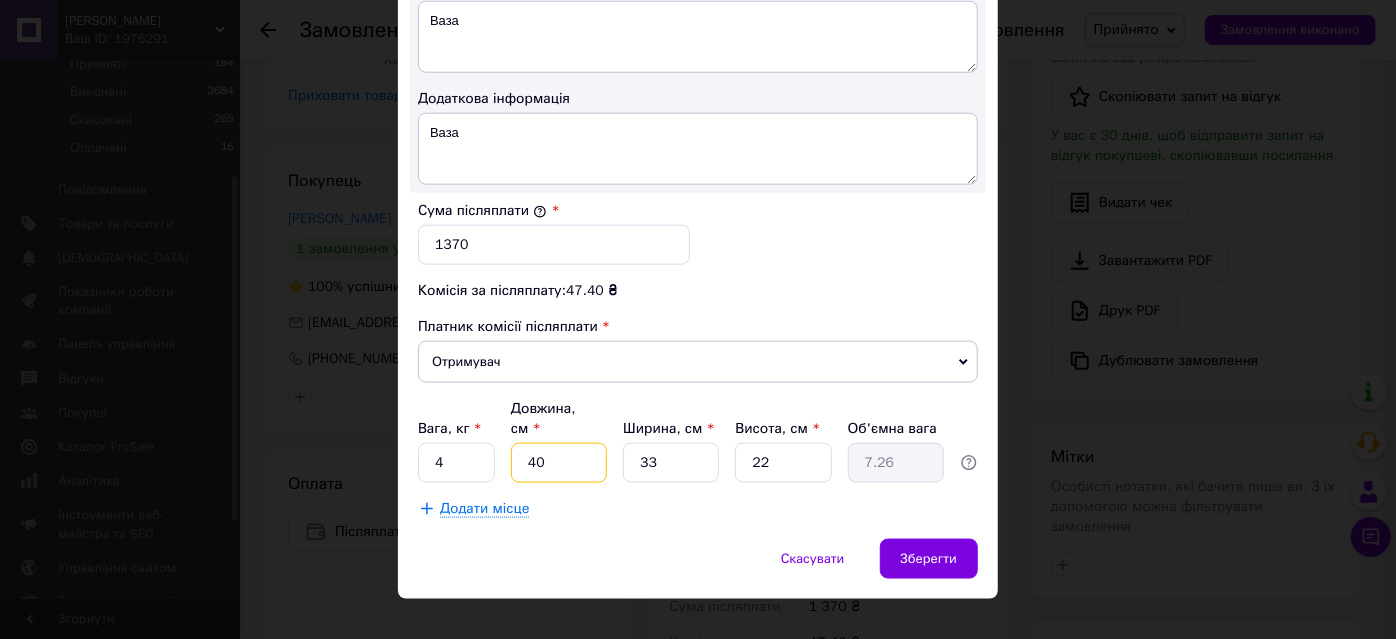 drag, startPoint x: 547, startPoint y: 441, endPoint x: 514, endPoint y: 438, distance: 33.13608 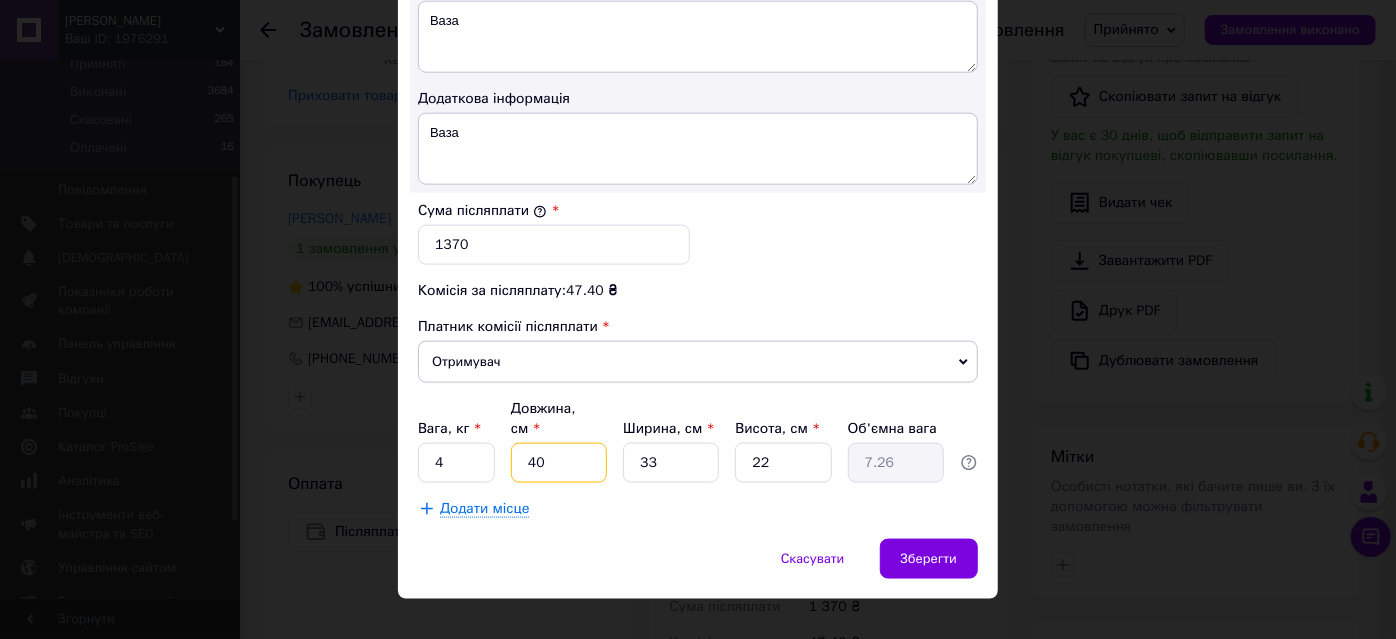 type 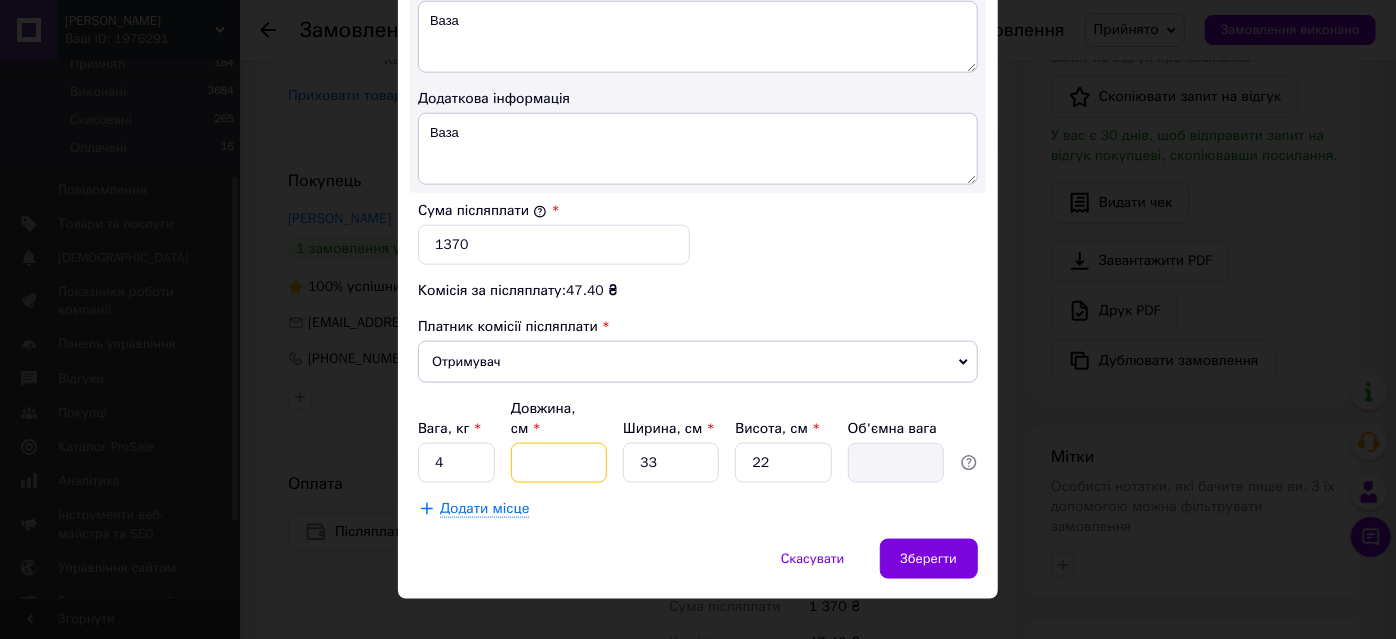 type on "2" 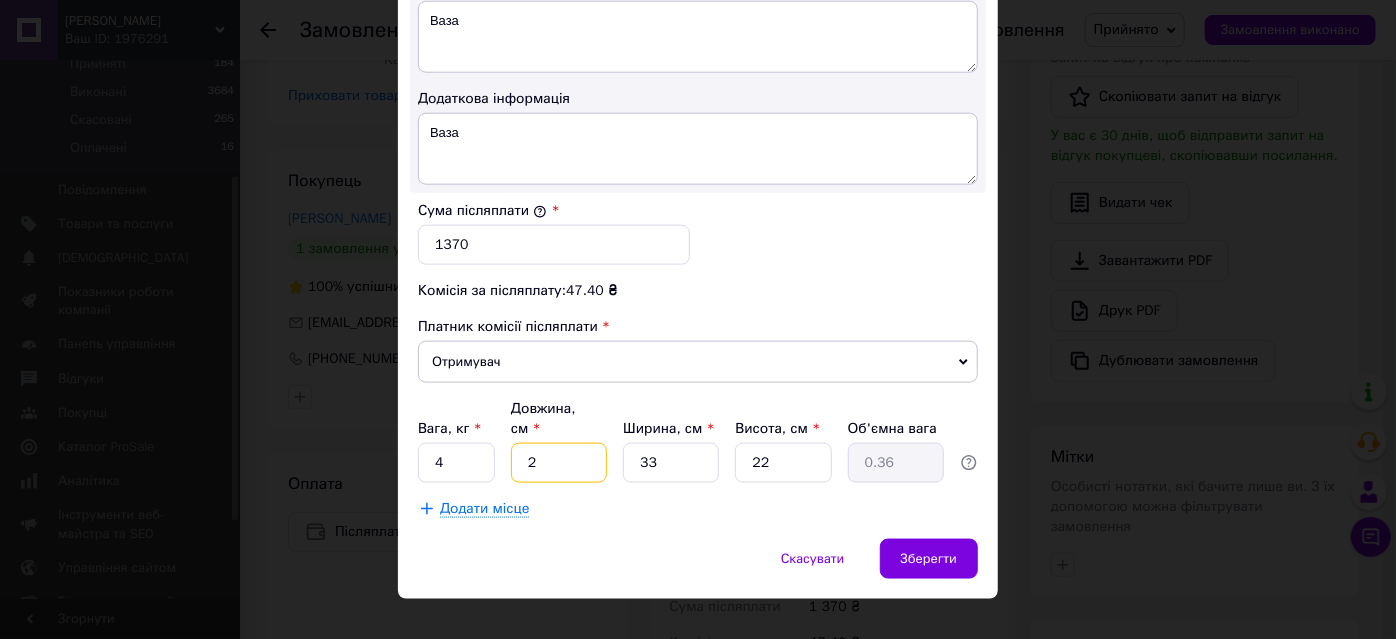 type on "29" 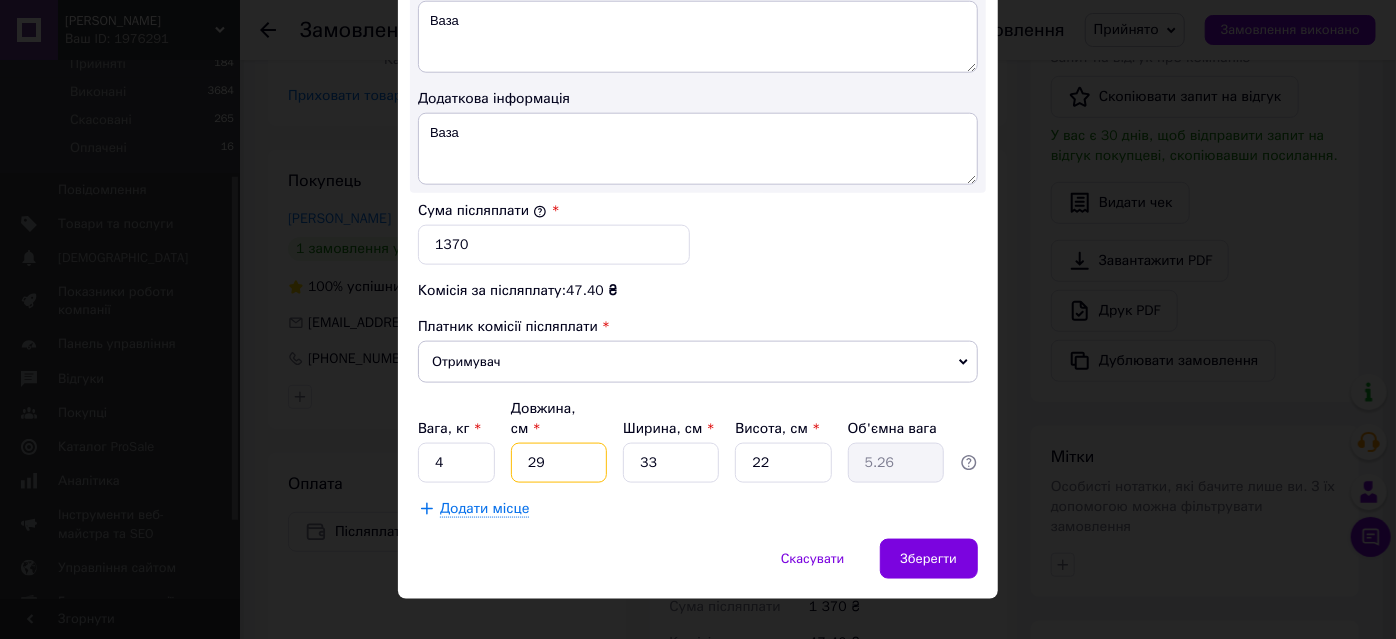 type on "29" 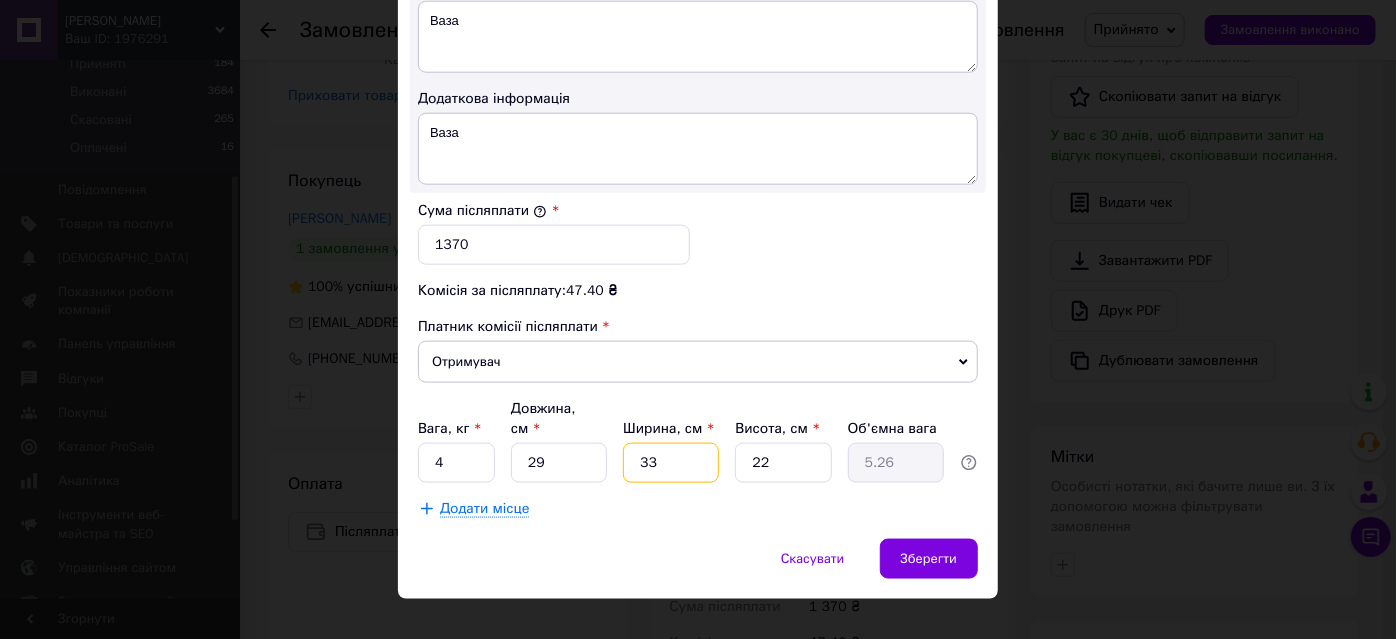 click on "33" at bounding box center (671, 463) 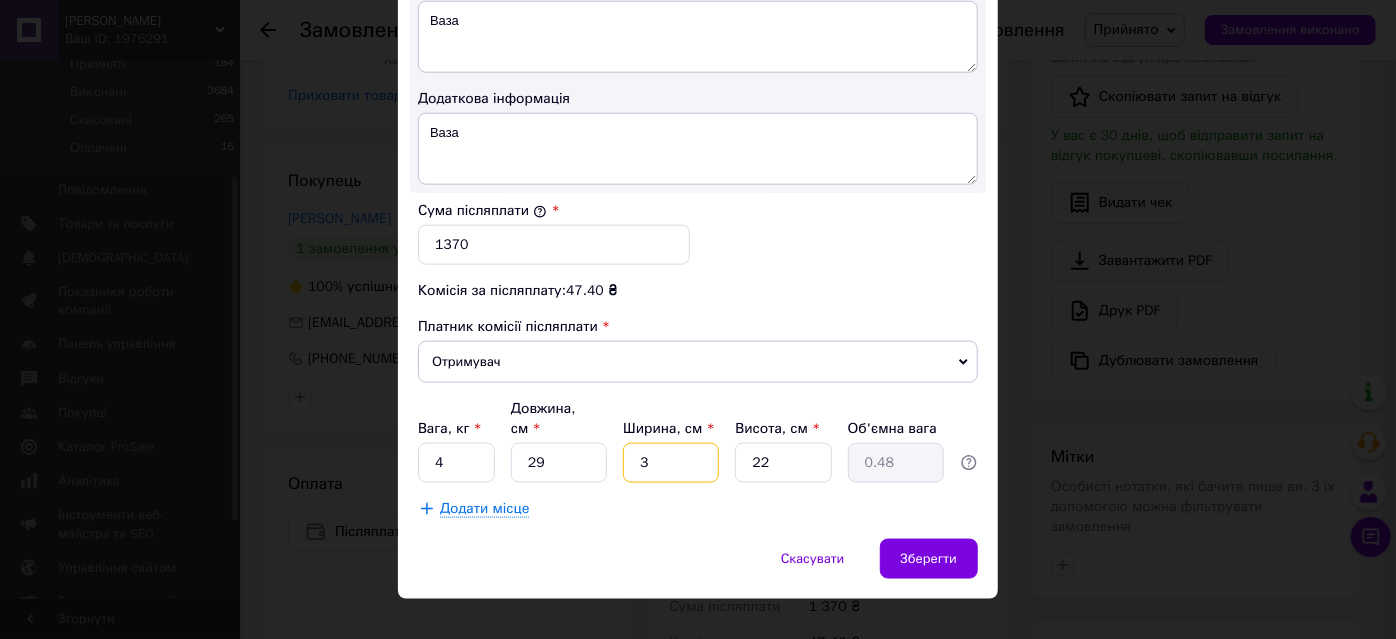 type 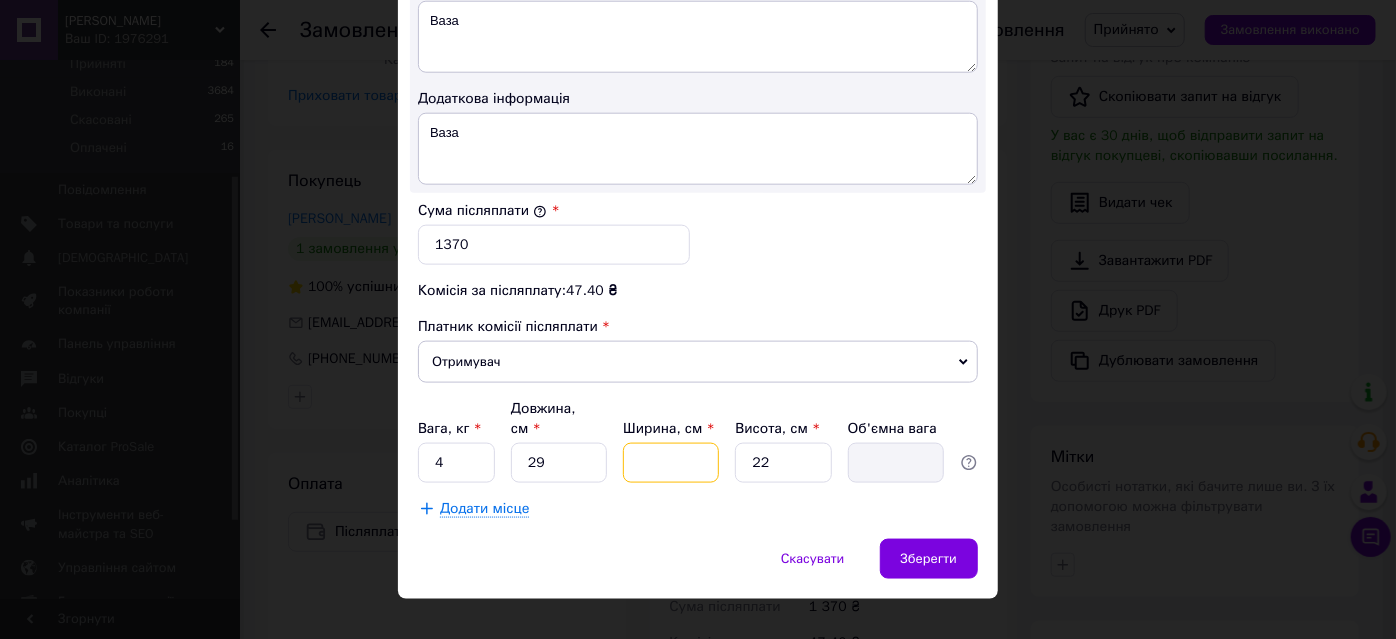 type on "2" 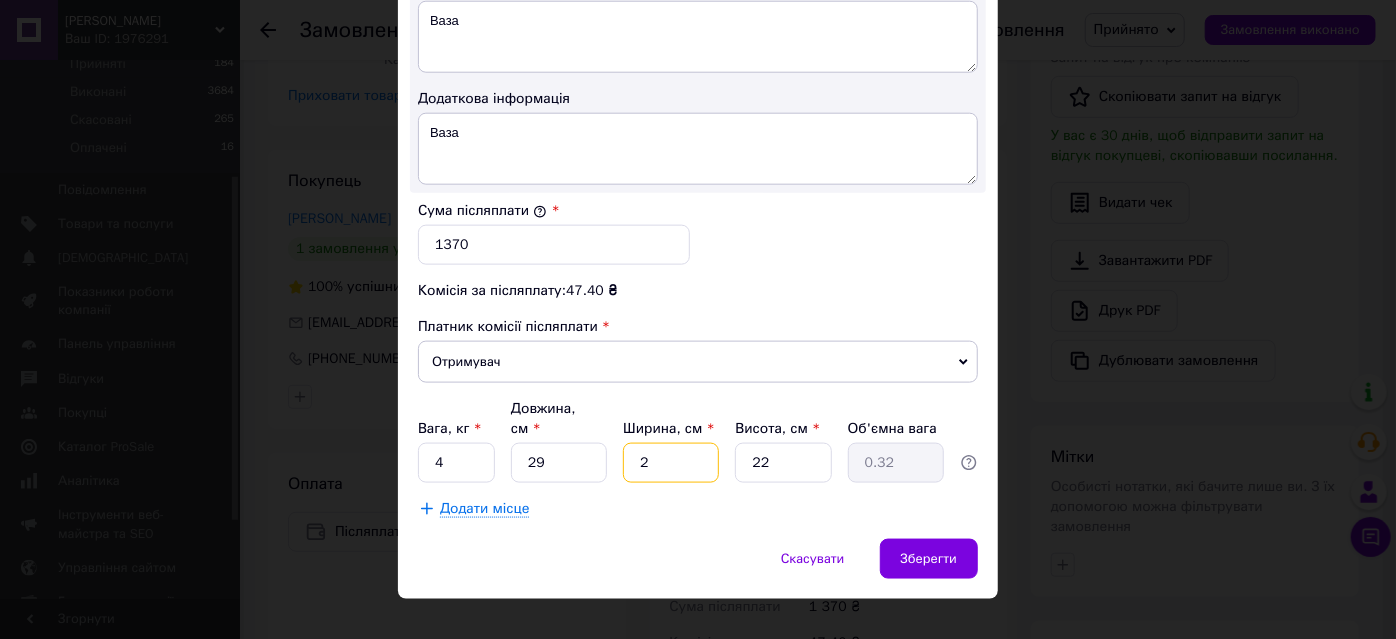 type on "24" 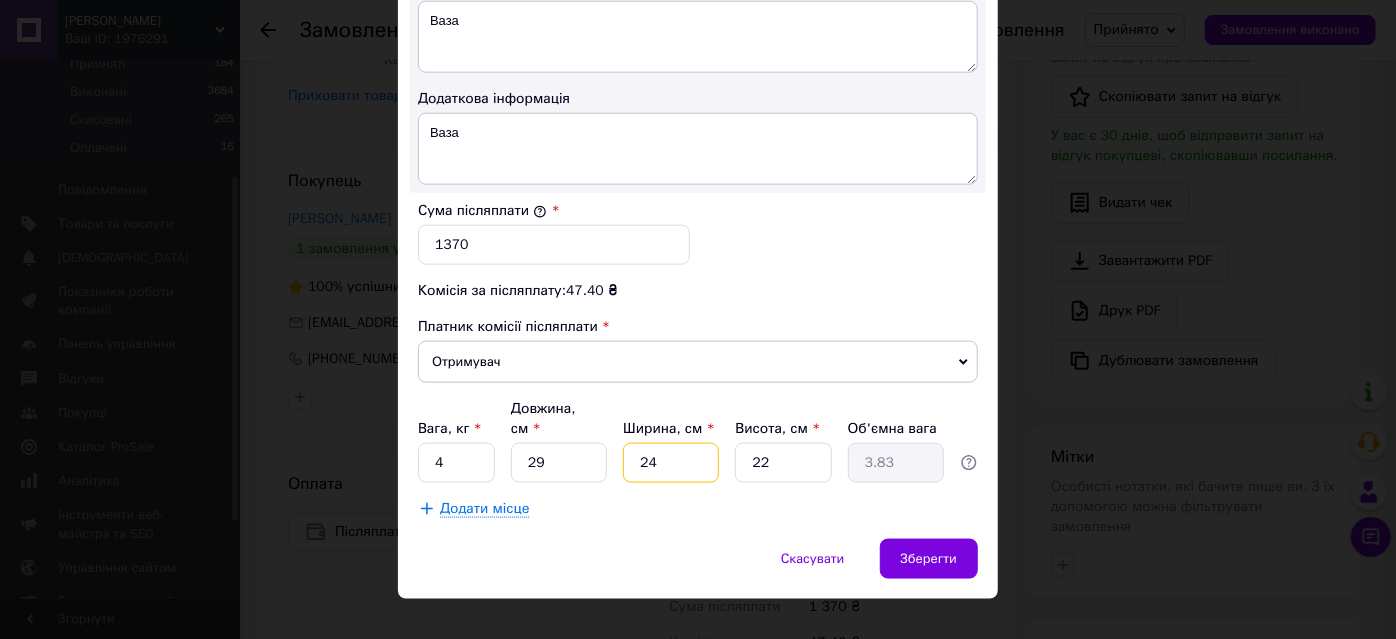type on "24" 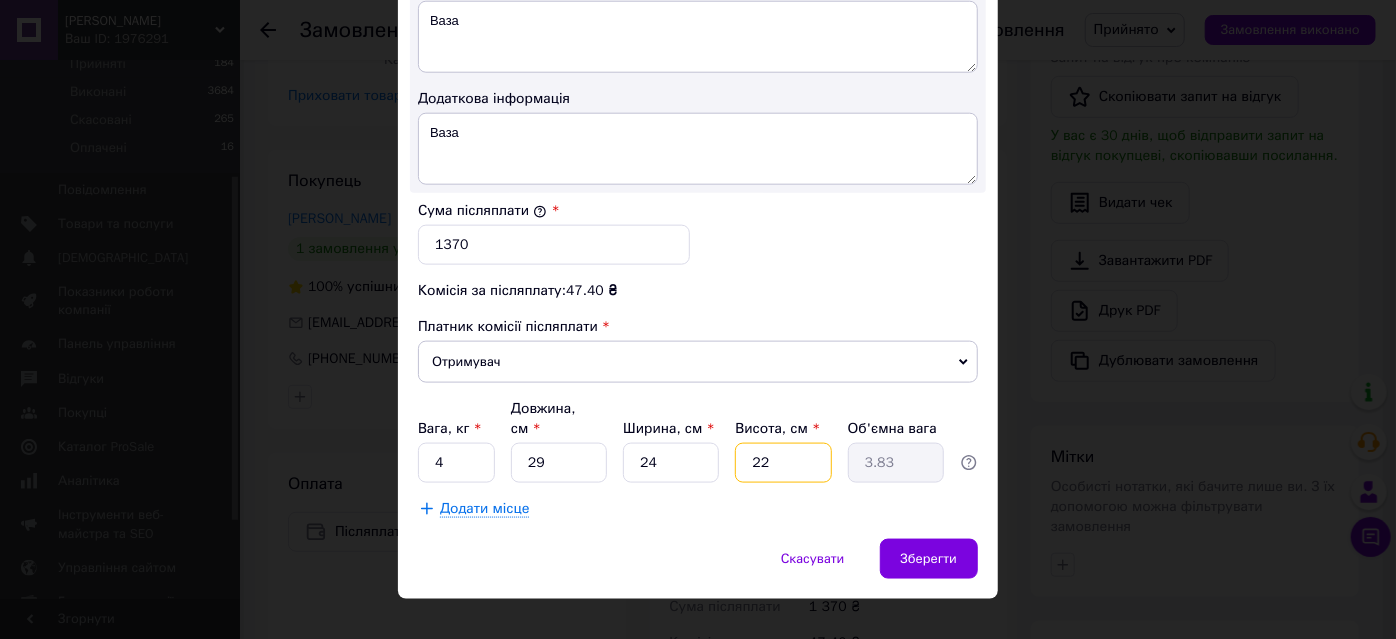 click on "22" at bounding box center [783, 463] 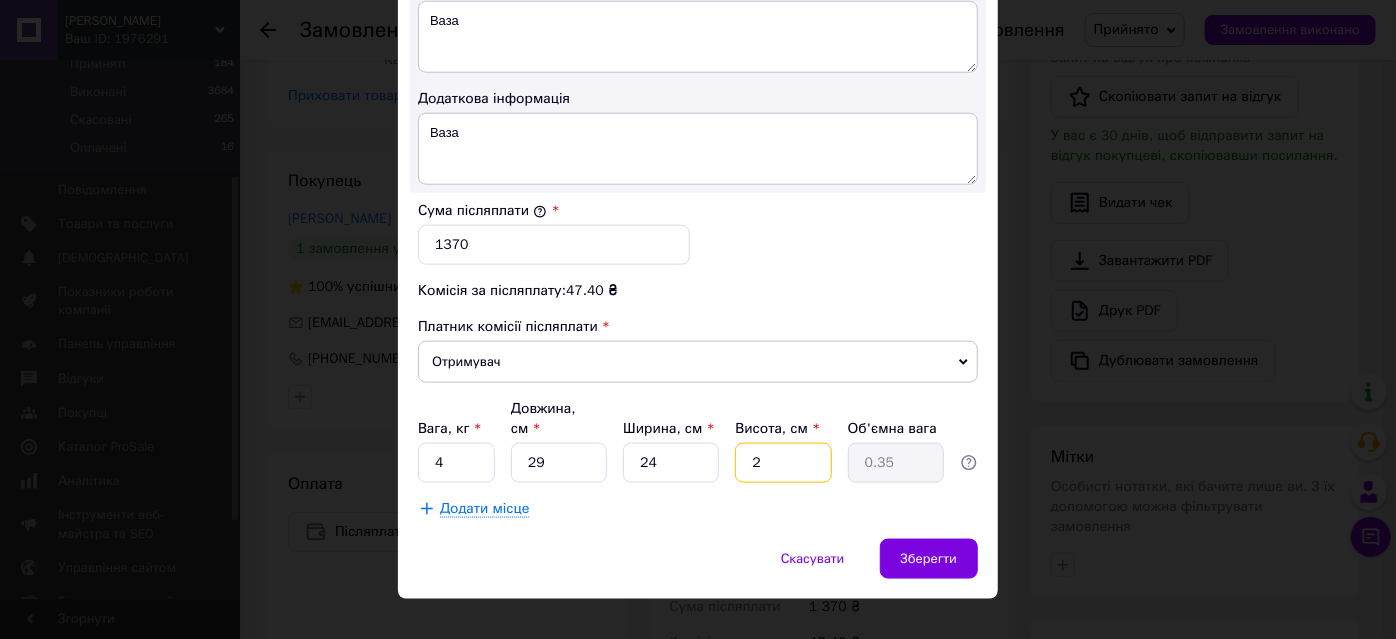 type on "26" 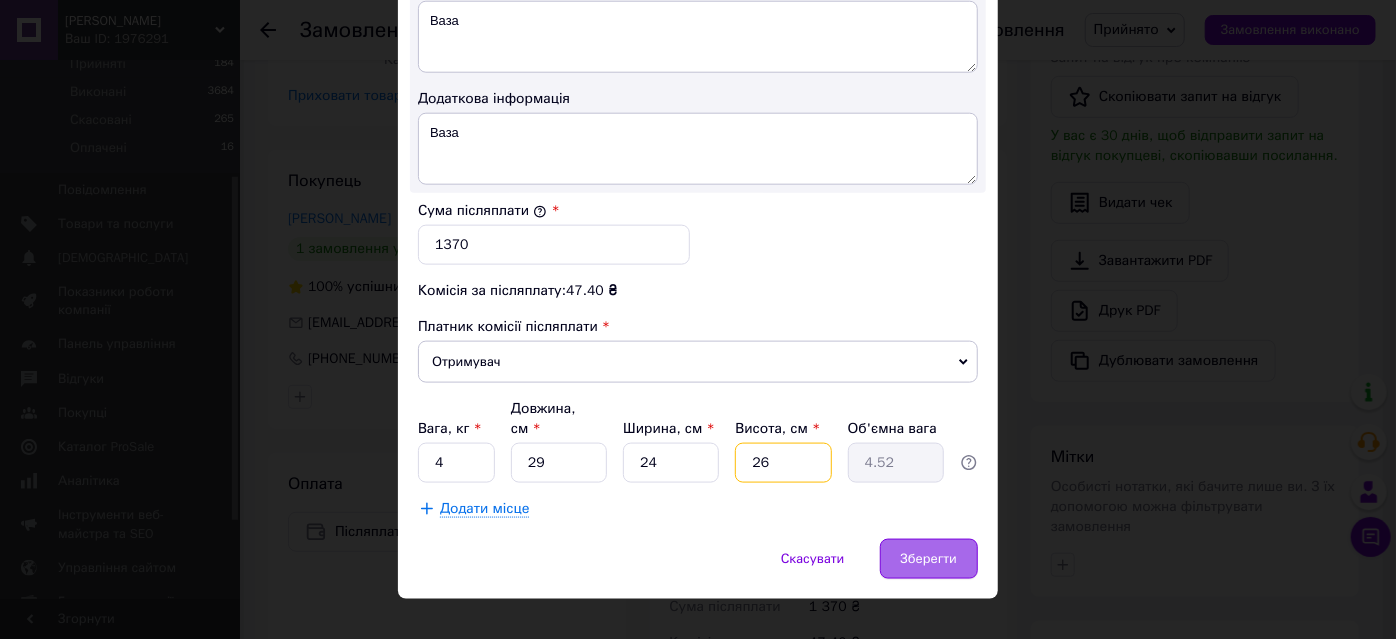 type on "26" 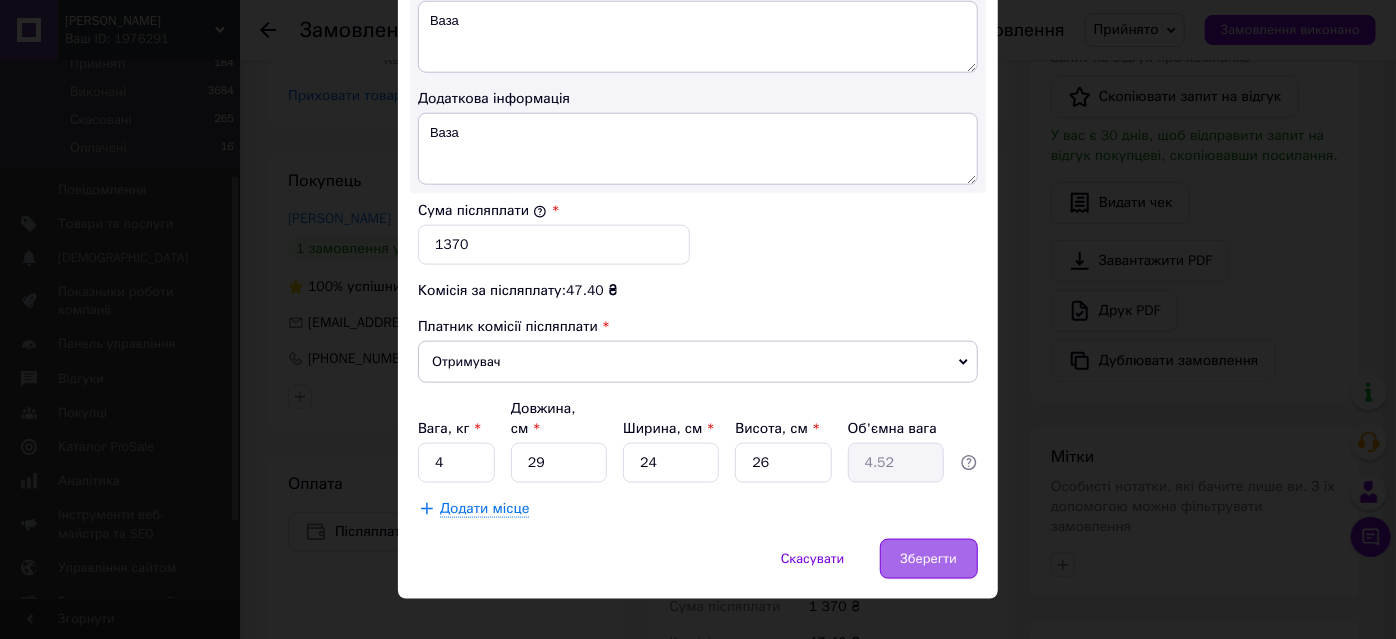 click on "Зберегти" at bounding box center (929, 559) 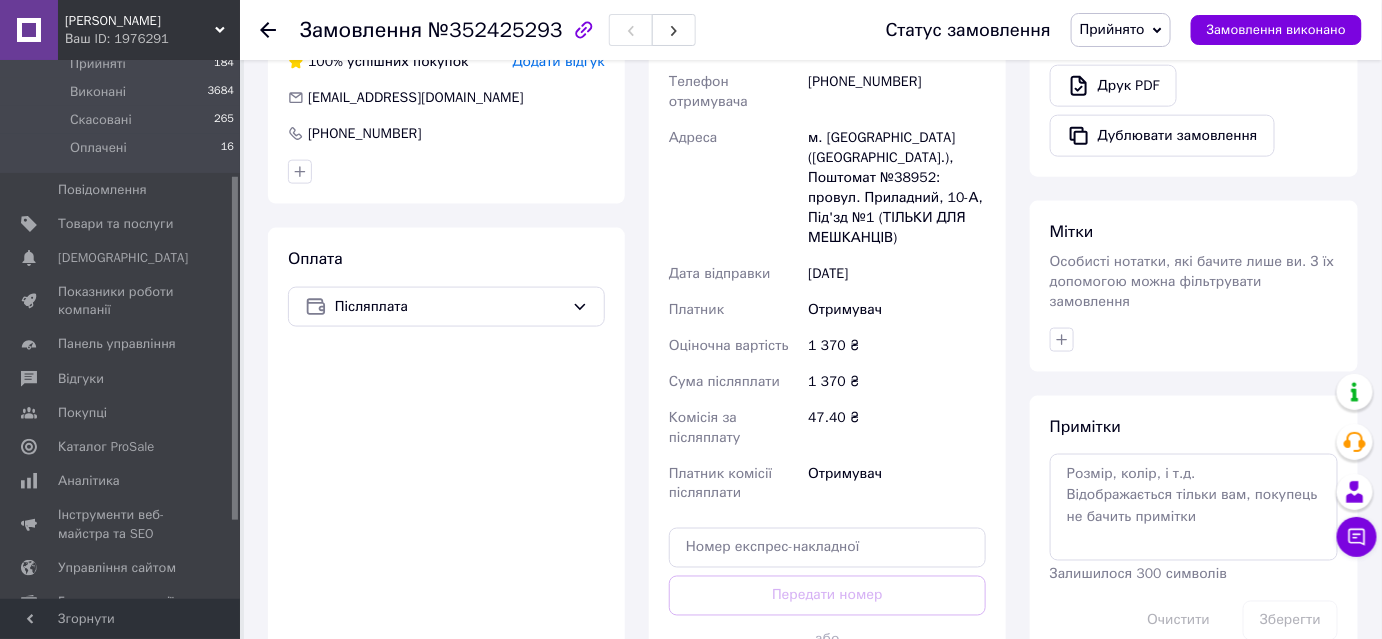 scroll, scrollTop: 818, scrollLeft: 0, axis: vertical 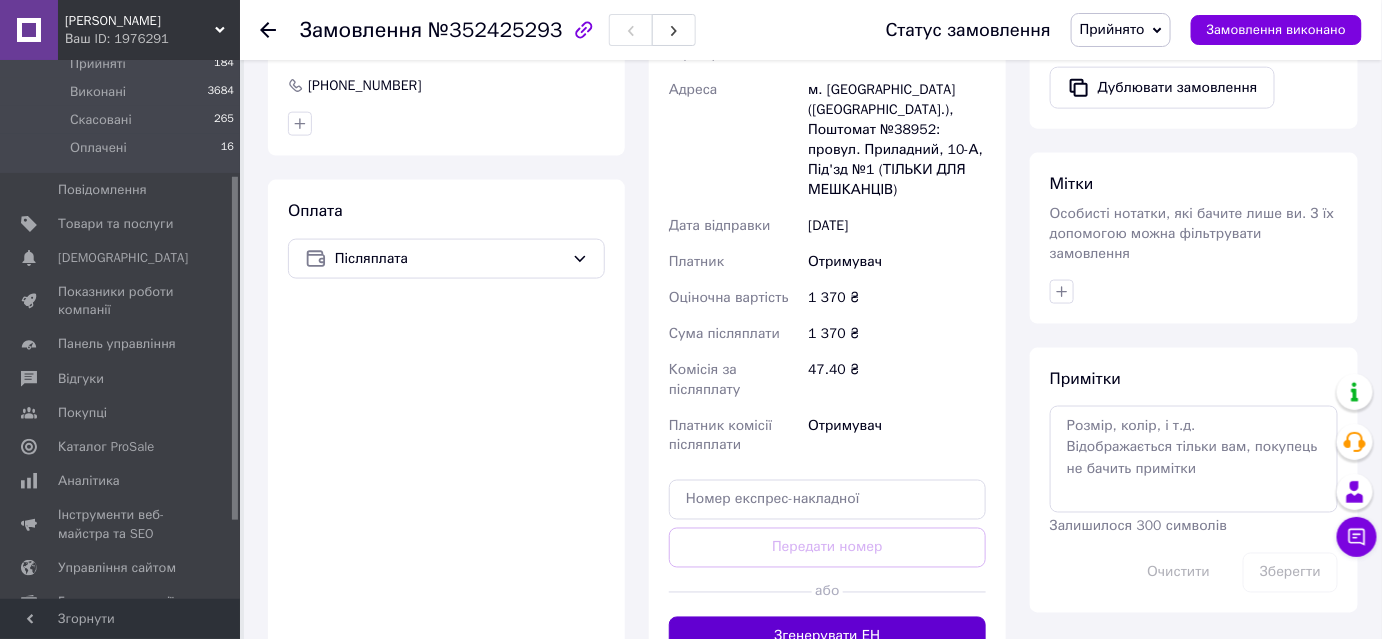 click on "Згенерувати ЕН" at bounding box center [827, 637] 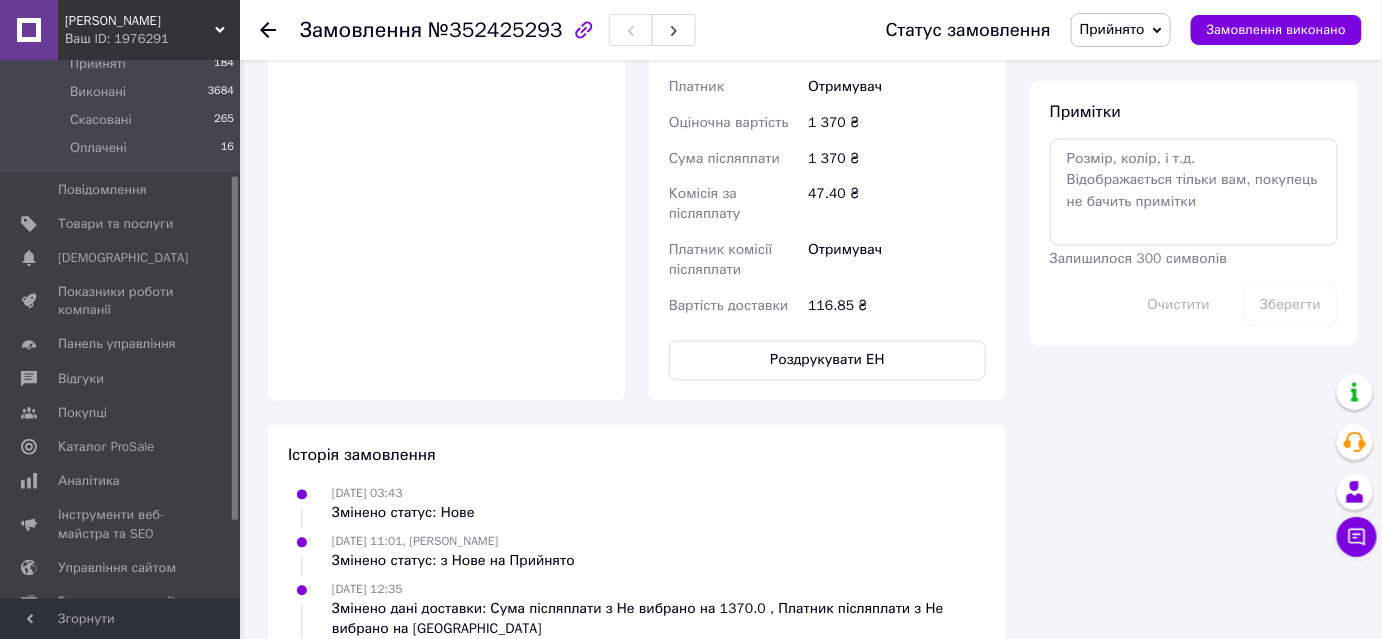 scroll, scrollTop: 1090, scrollLeft: 0, axis: vertical 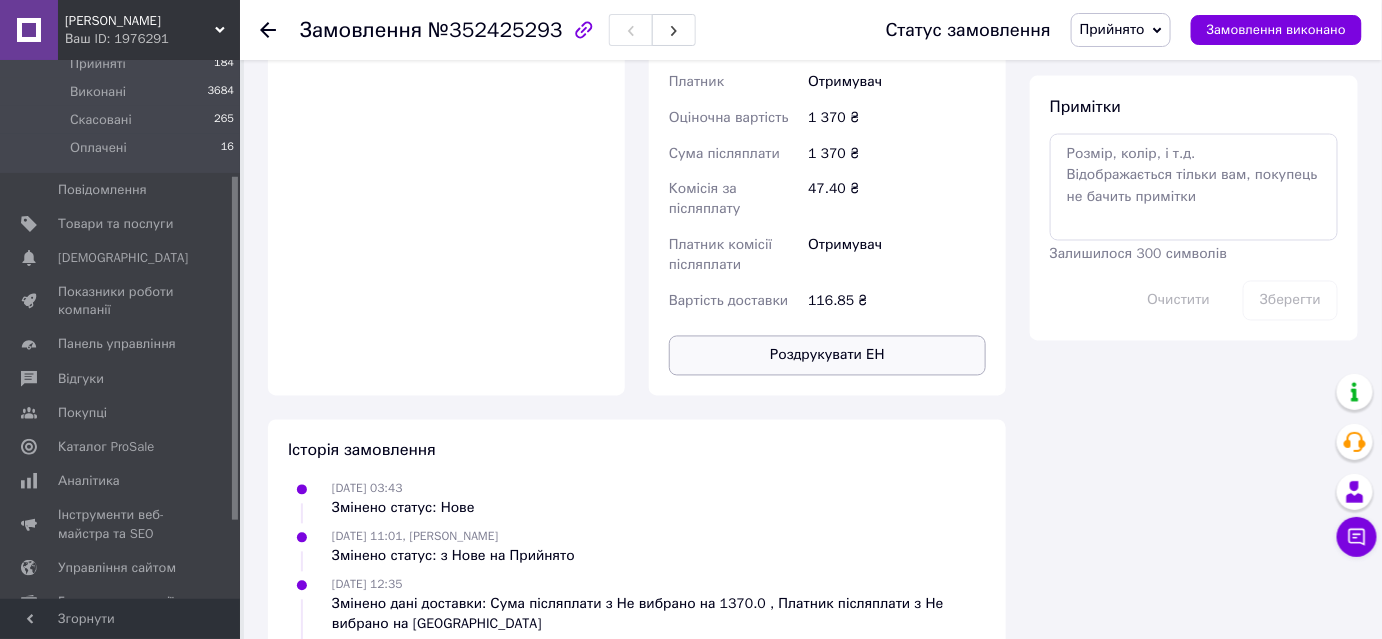 click on "Роздрукувати ЕН" at bounding box center (827, 356) 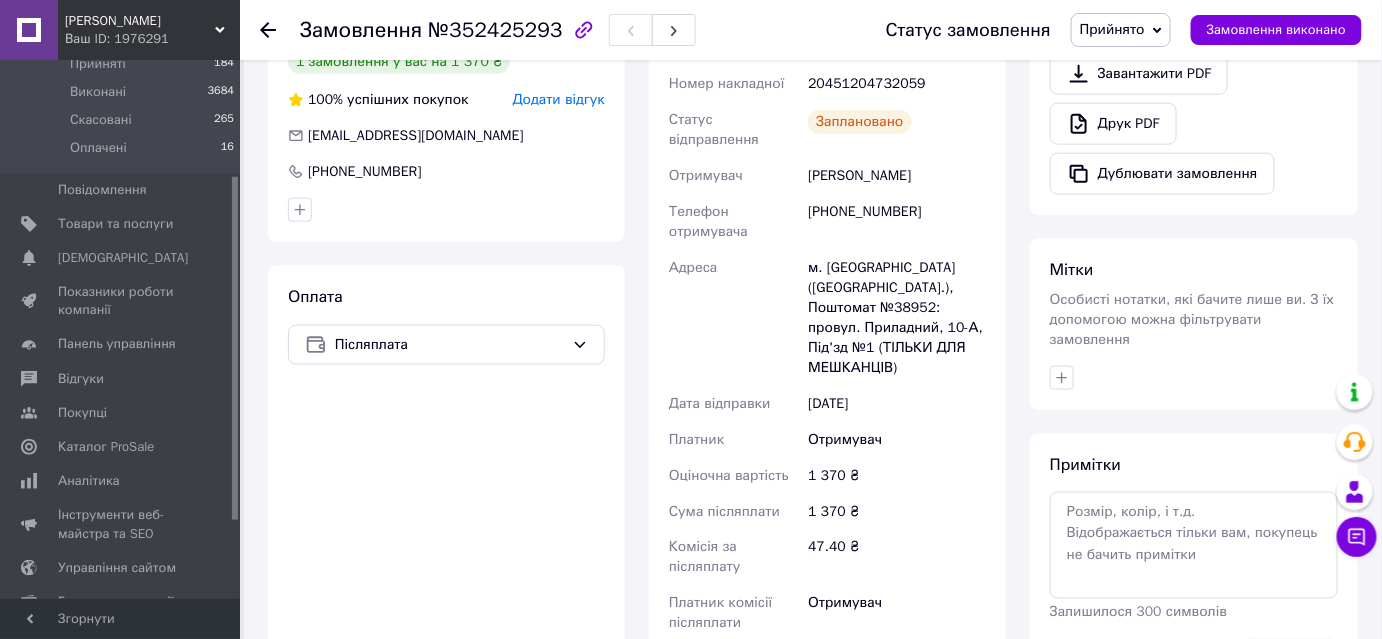 scroll, scrollTop: 727, scrollLeft: 0, axis: vertical 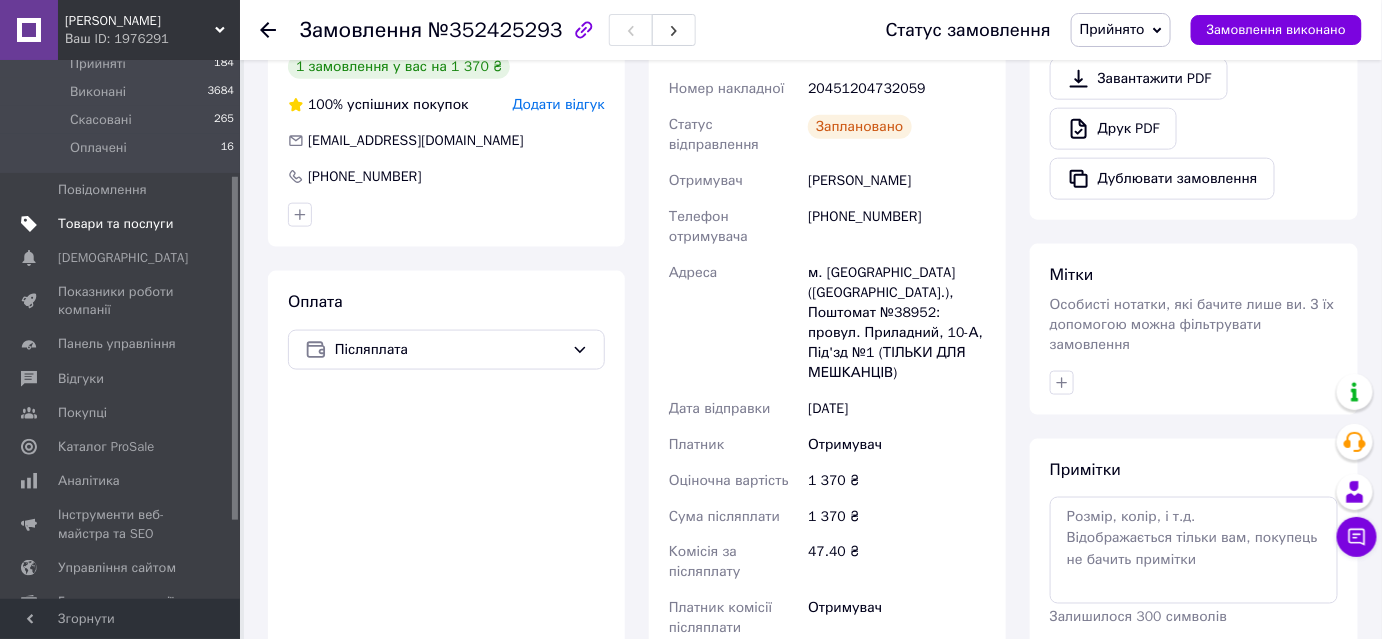 click on "Товари та послуги" at bounding box center [115, 224] 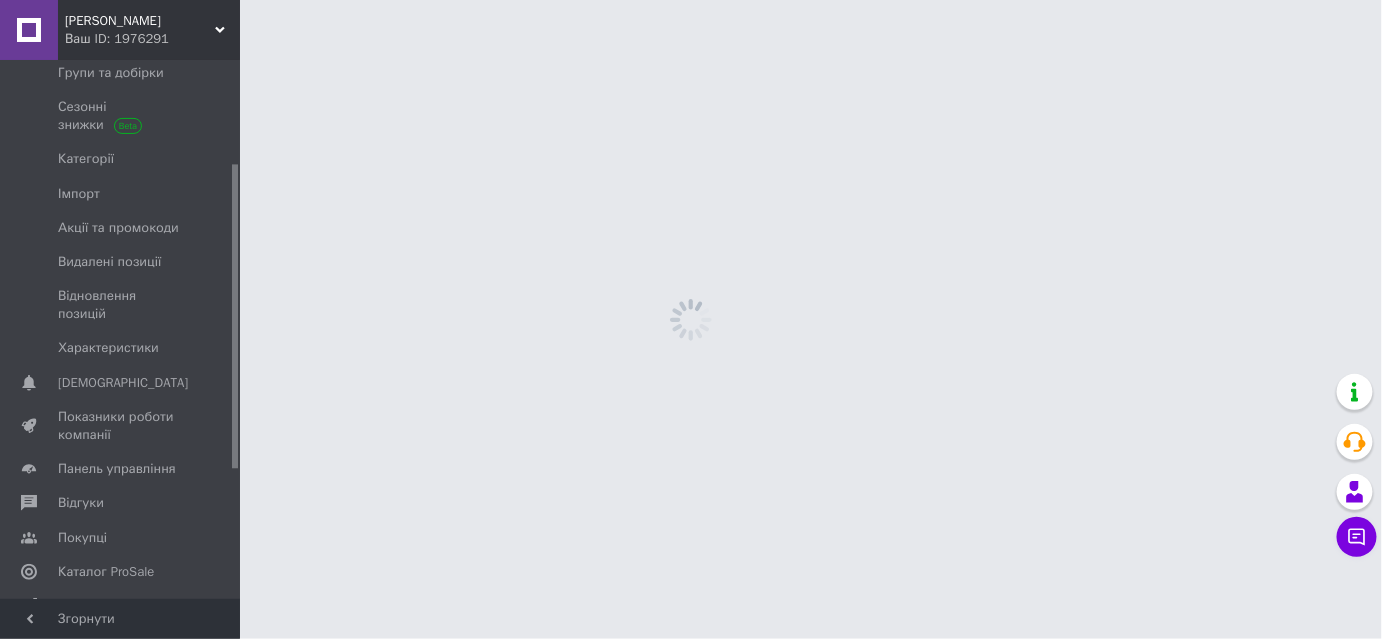 scroll, scrollTop: 0, scrollLeft: 0, axis: both 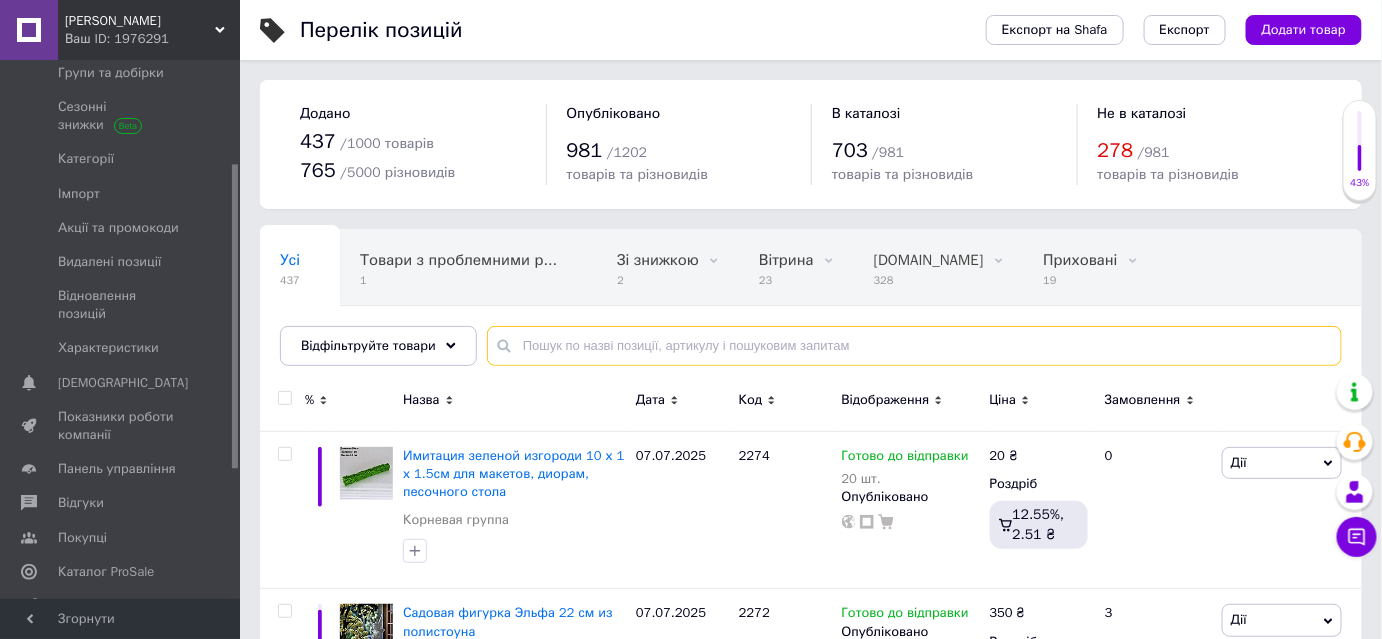 click at bounding box center (914, 346) 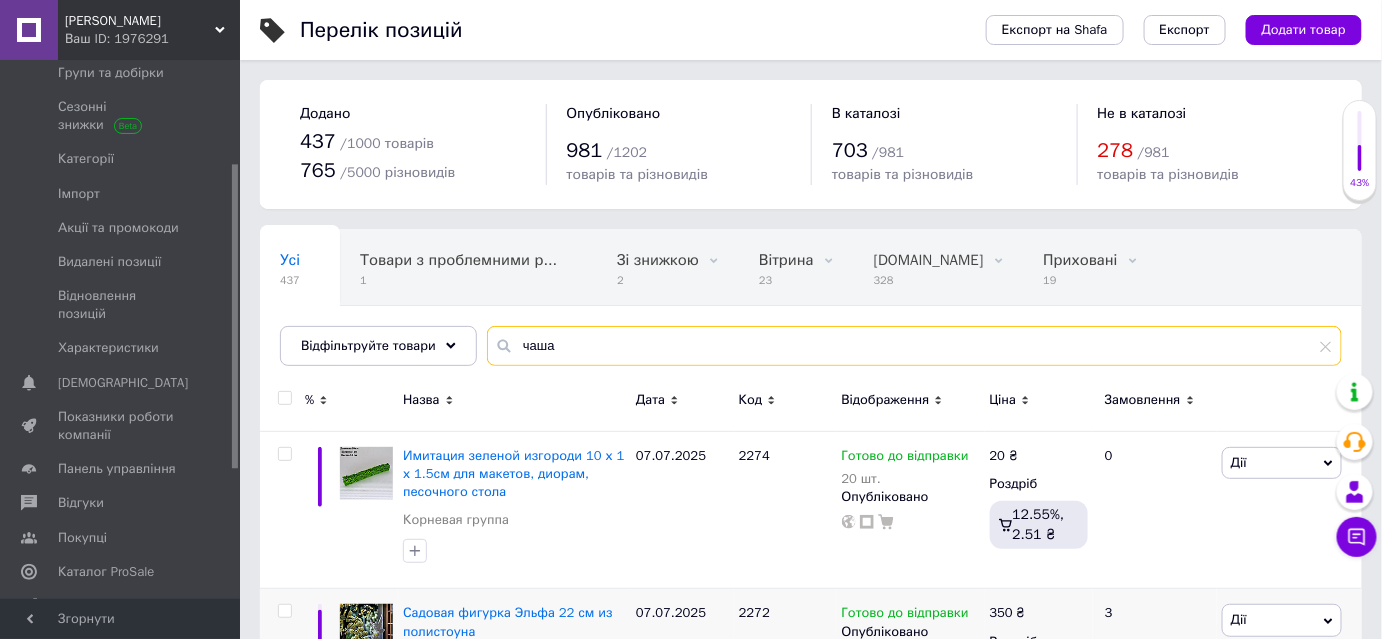 type on "чаша" 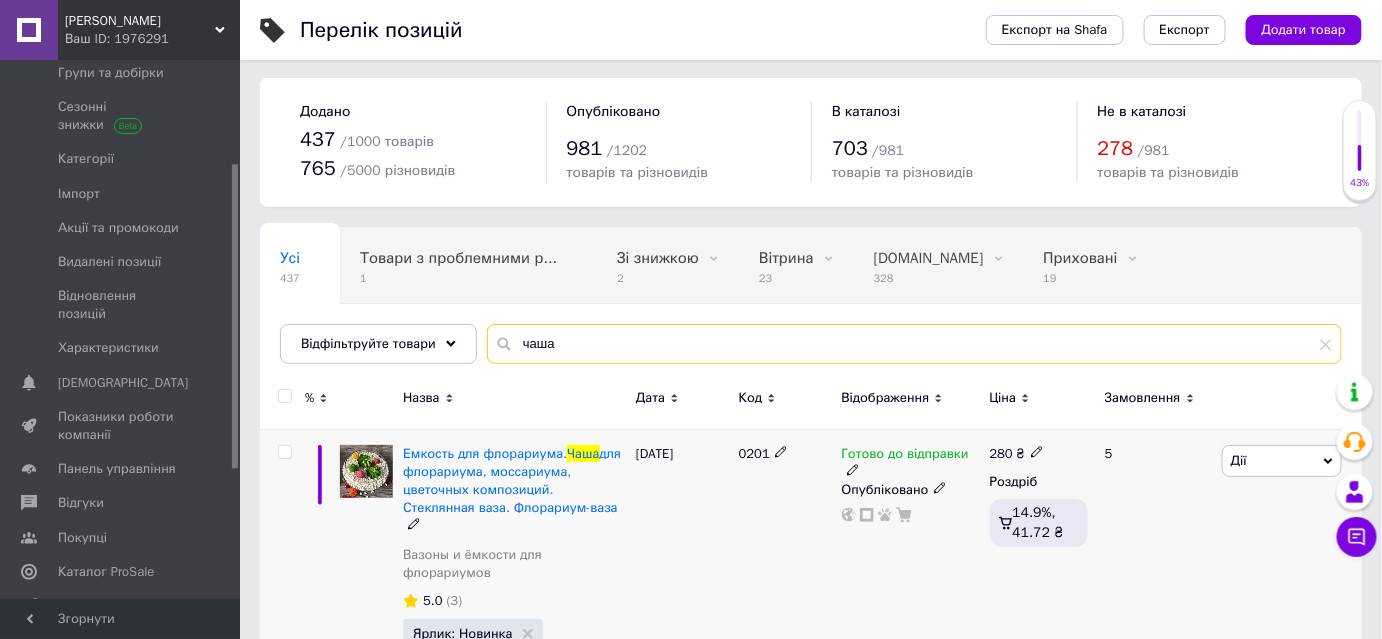 scroll, scrollTop: 0, scrollLeft: 0, axis: both 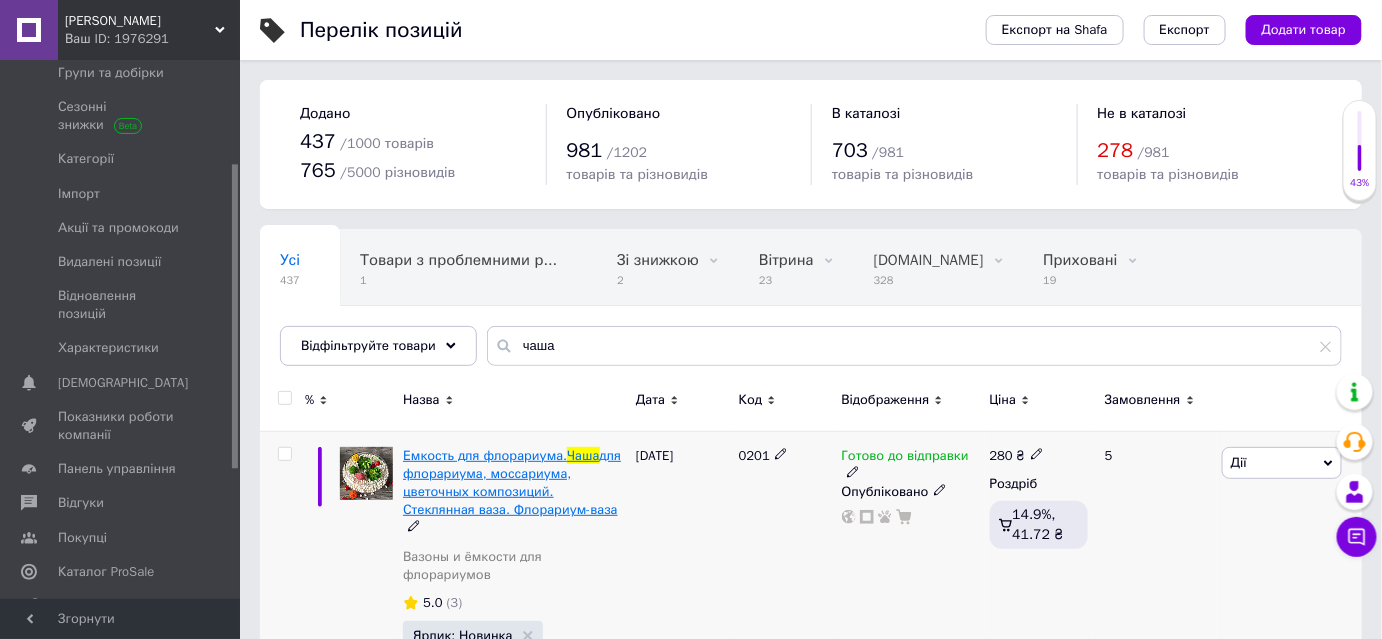 click on "для флорариума, моссариума, цветочных композиций. Стеклянная ваза. Флорариум-ваза" at bounding box center (512, 483) 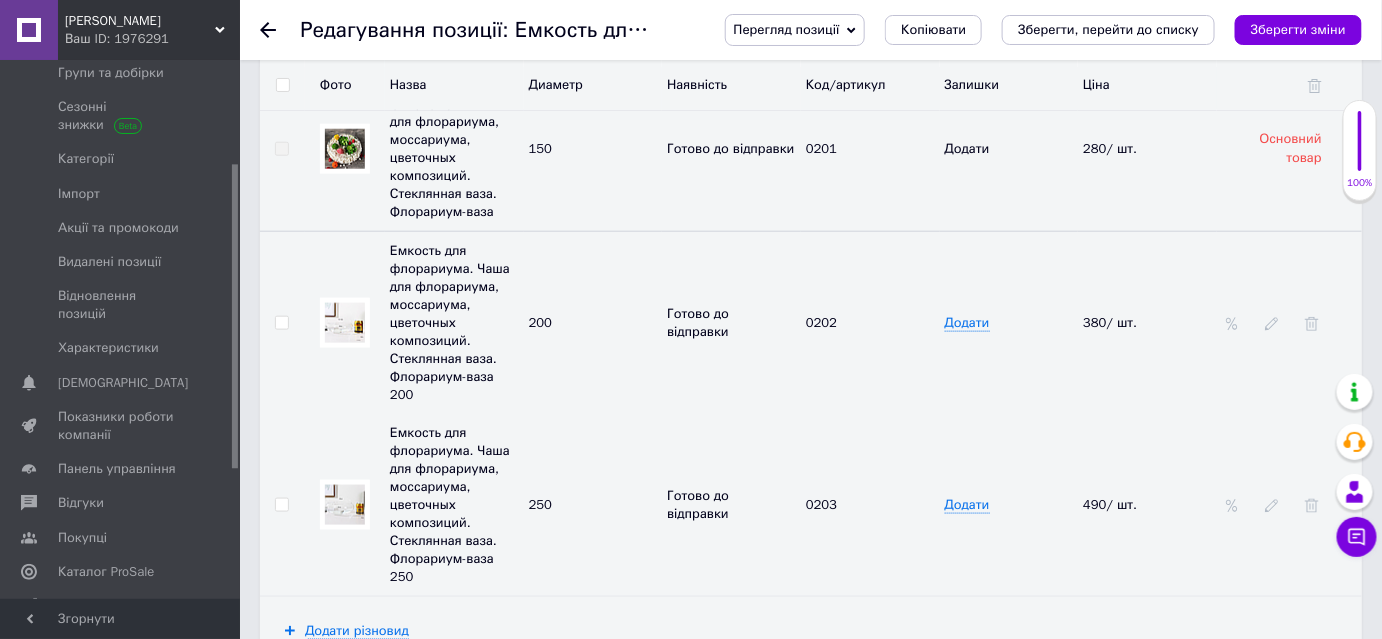 scroll, scrollTop: 3090, scrollLeft: 0, axis: vertical 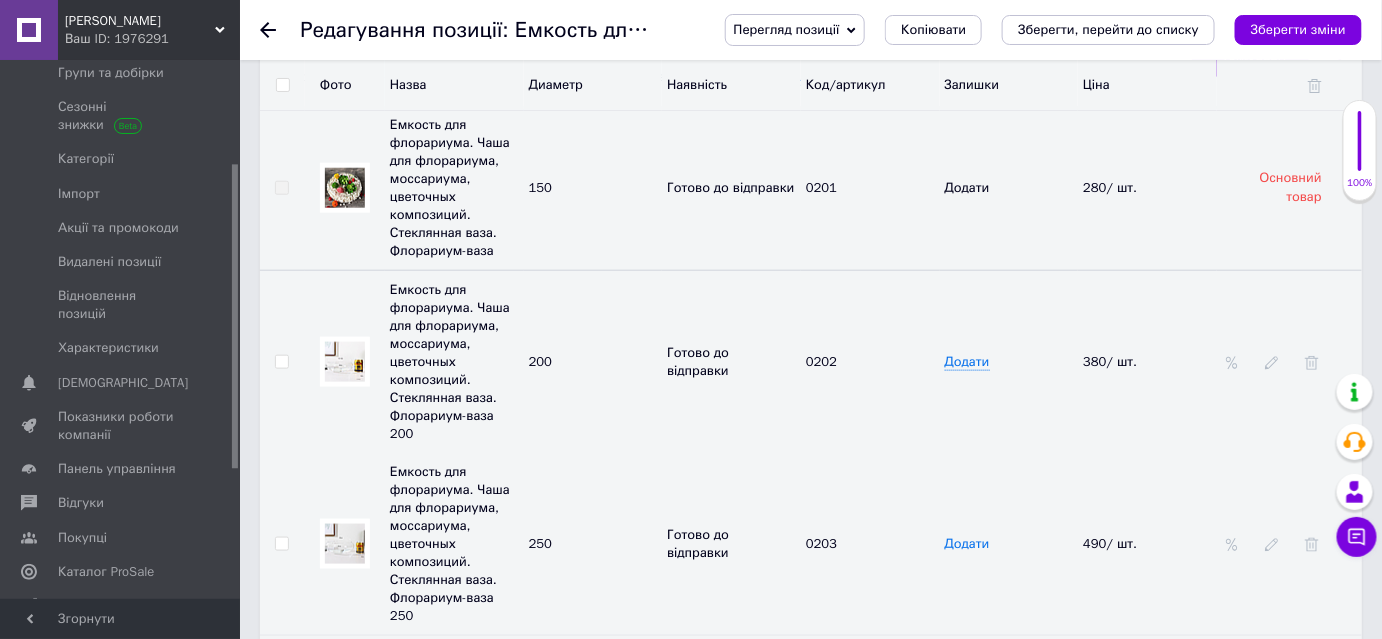 click on "Додати" at bounding box center [967, 544] 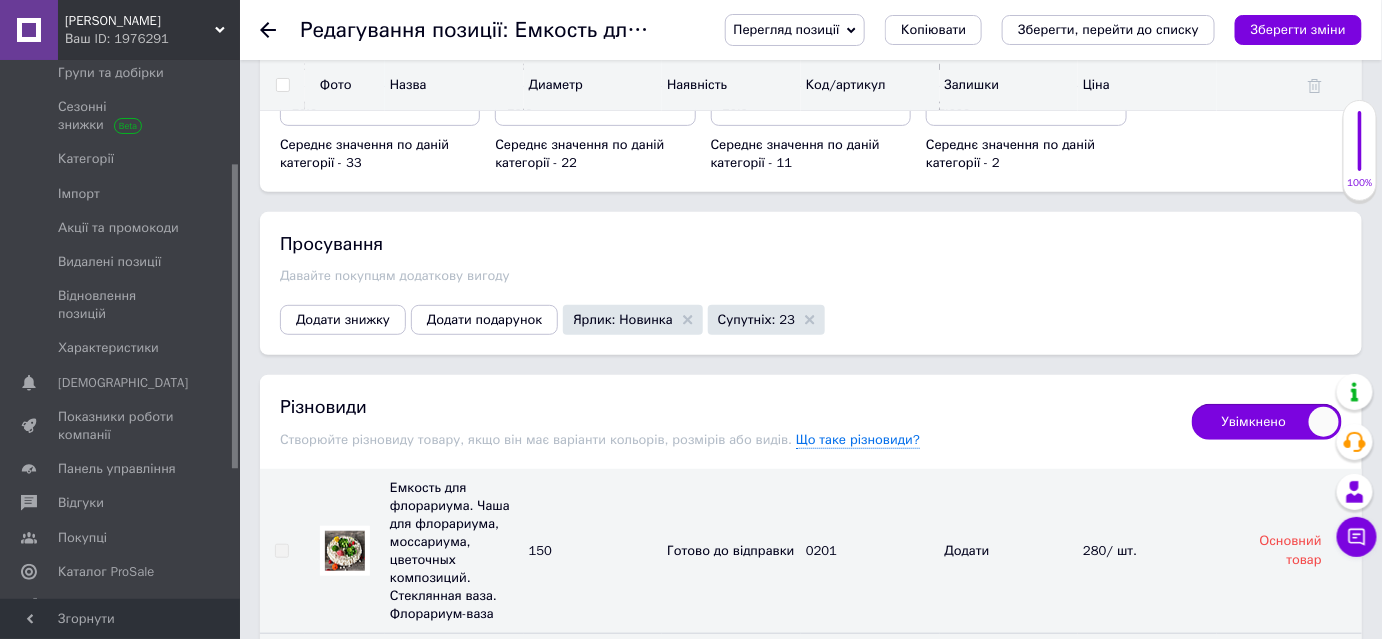 scroll, scrollTop: 2454, scrollLeft: 0, axis: vertical 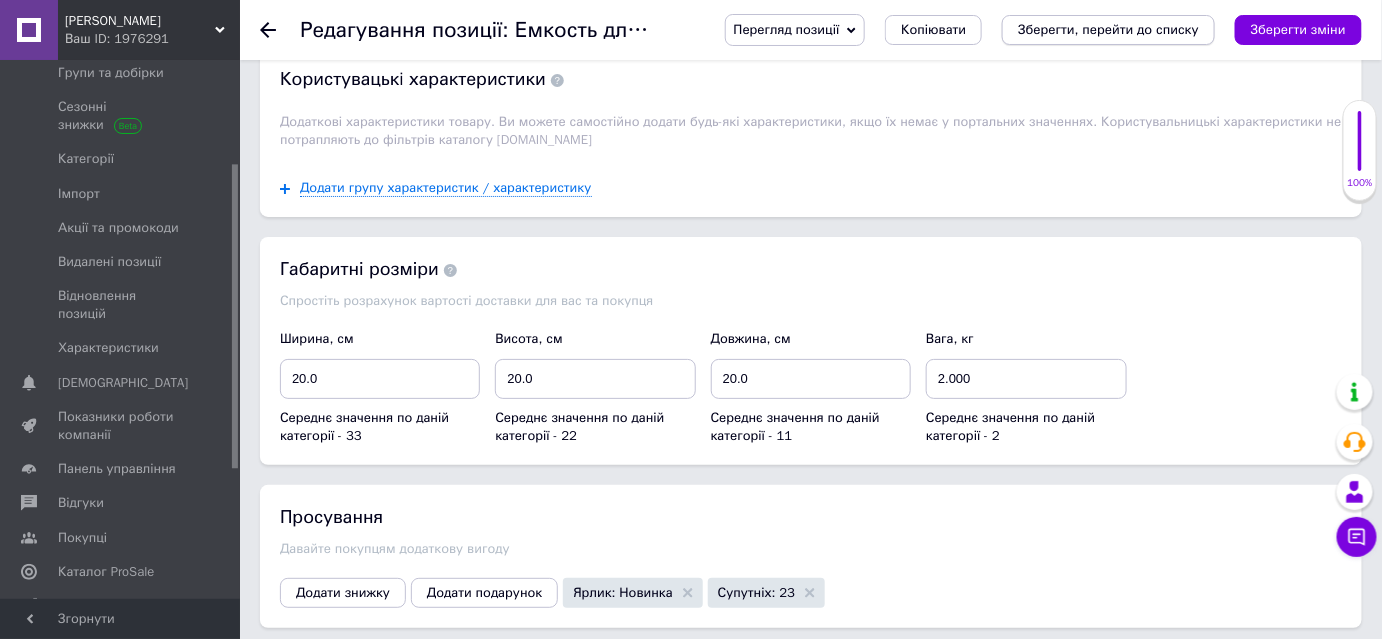 type on "1" 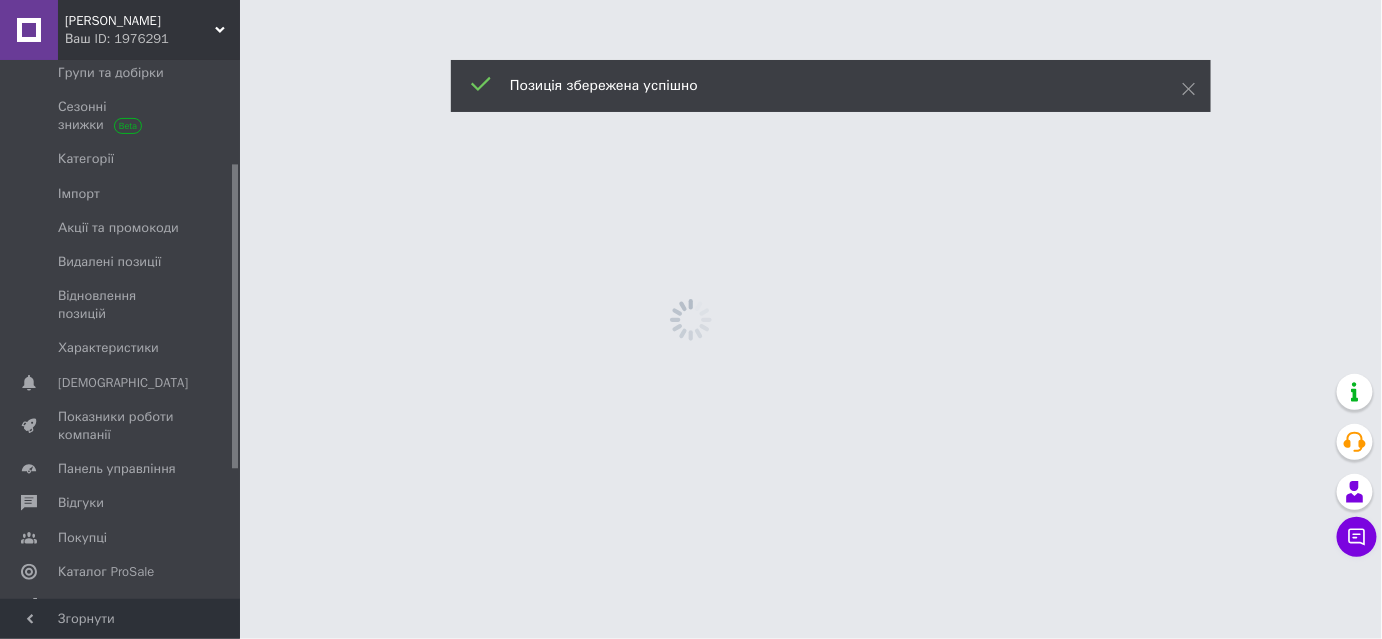 scroll, scrollTop: 0, scrollLeft: 0, axis: both 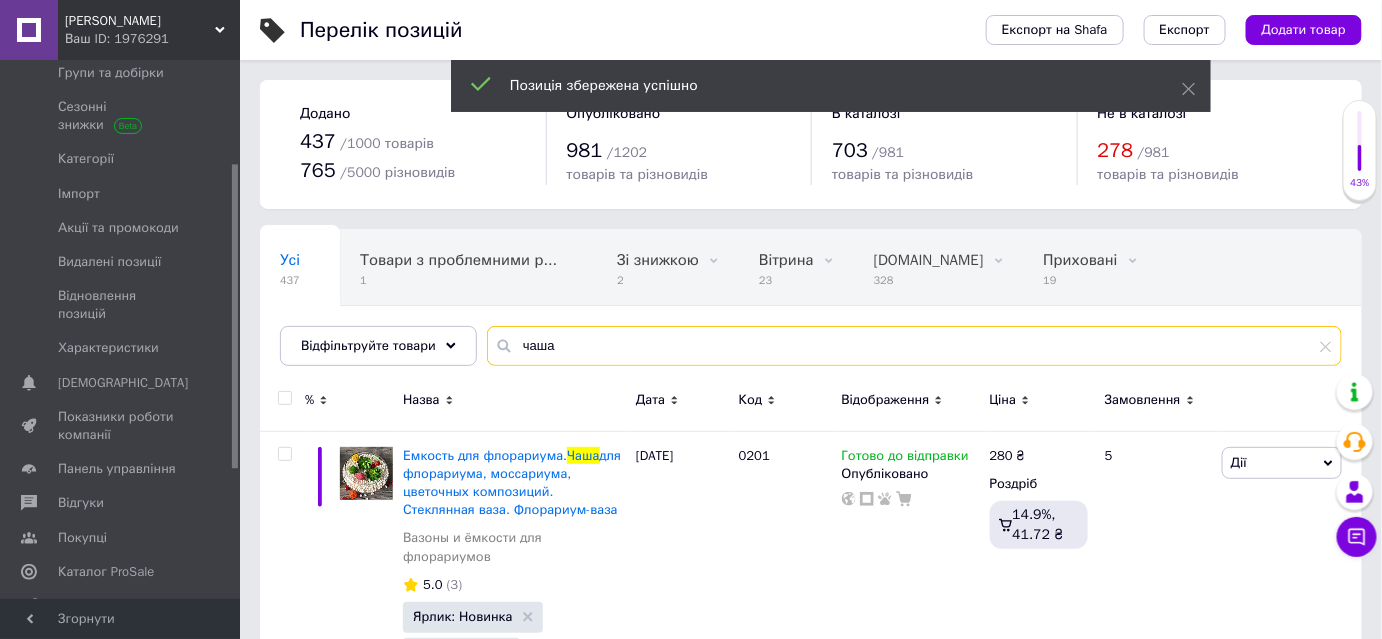 drag, startPoint x: 547, startPoint y: 354, endPoint x: 511, endPoint y: 351, distance: 36.124783 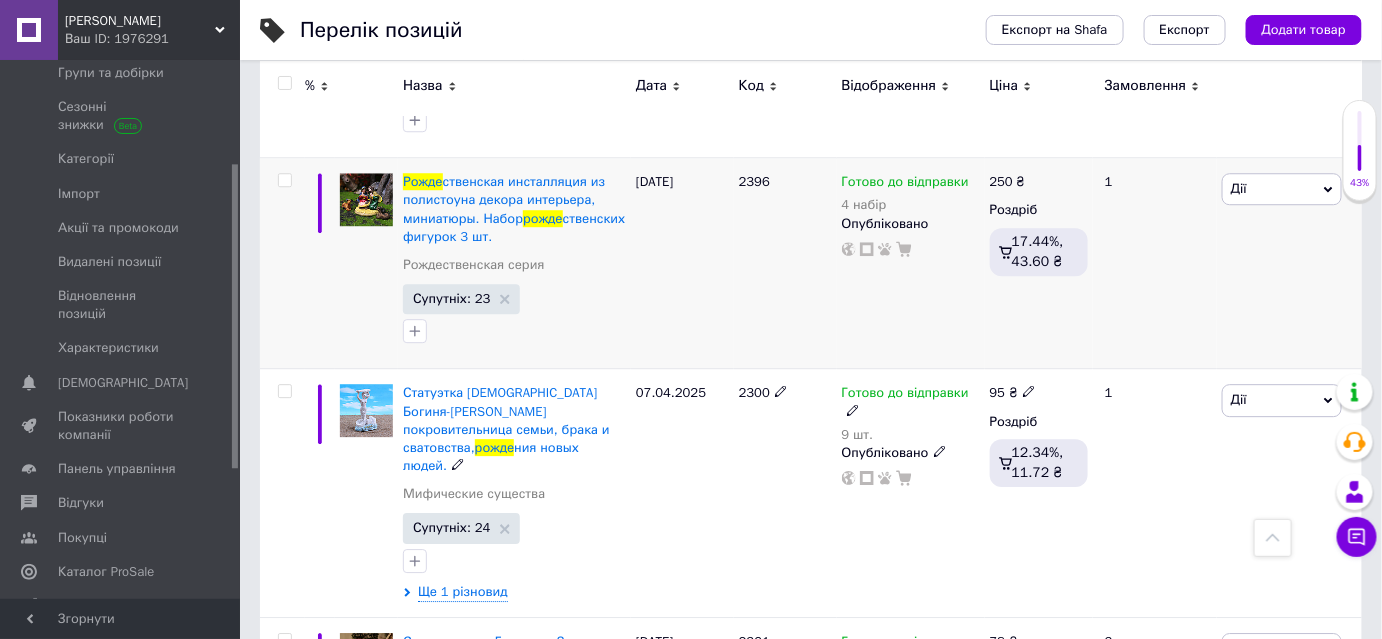 scroll, scrollTop: 1636, scrollLeft: 0, axis: vertical 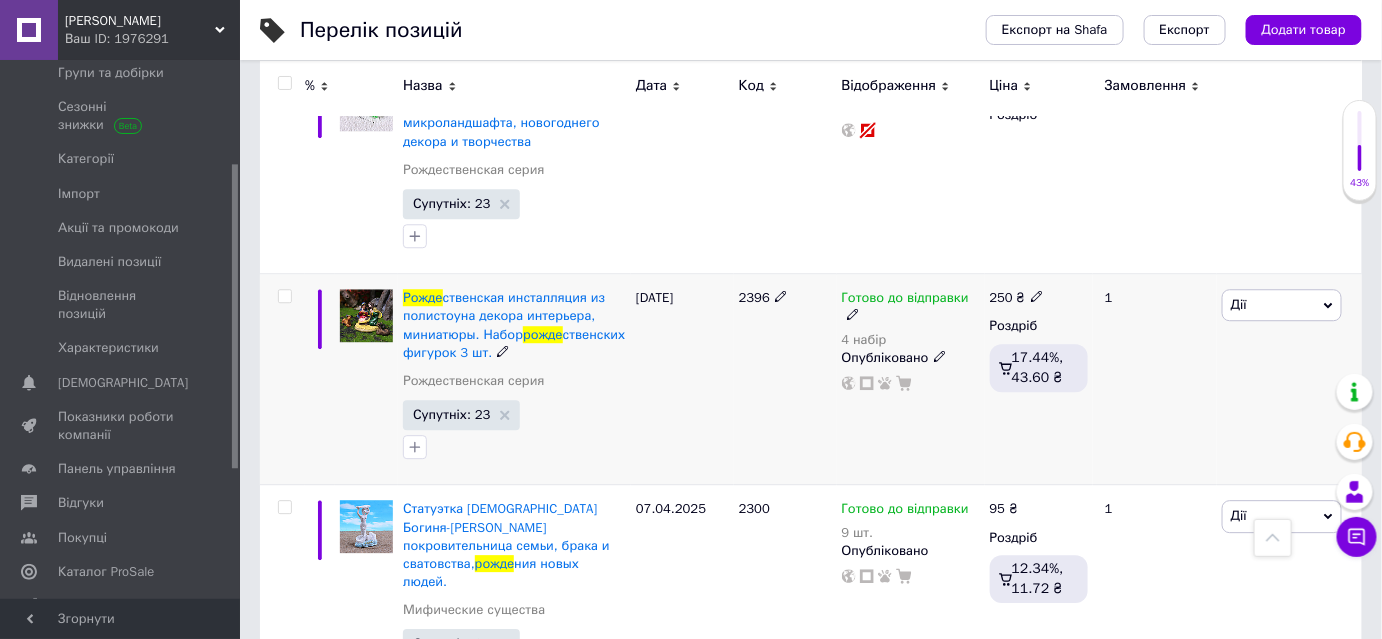 type on "рожде" 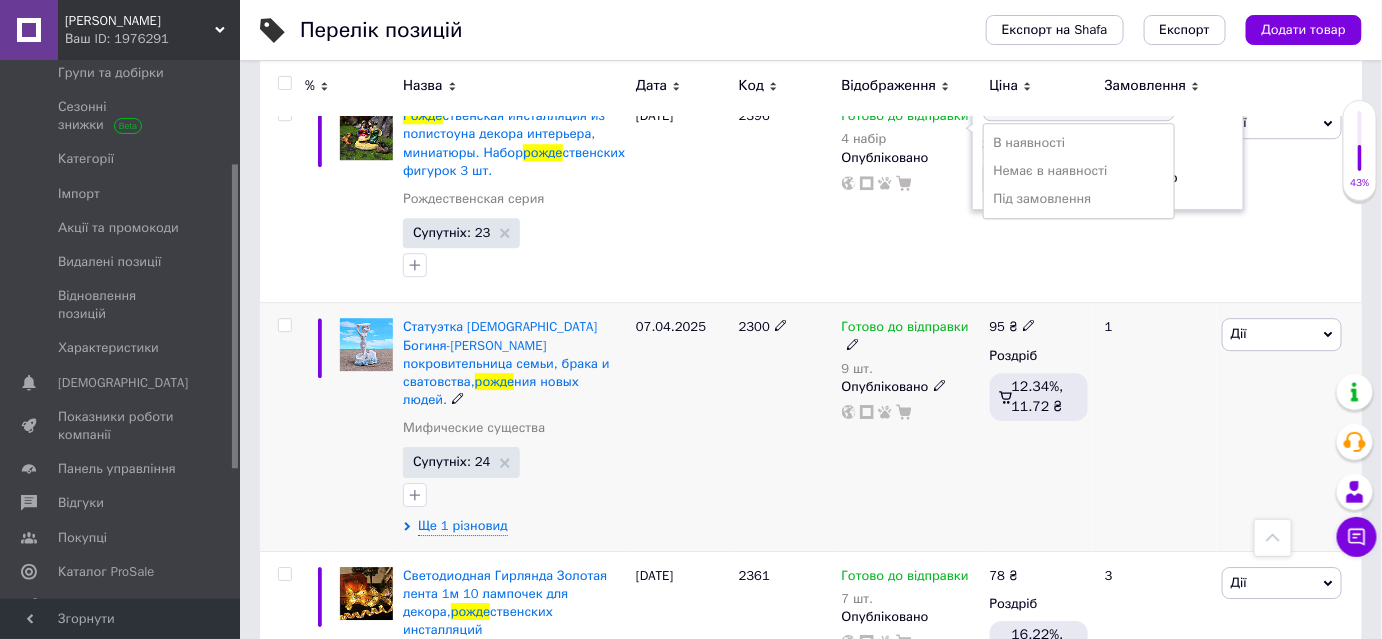 scroll, scrollTop: 1545, scrollLeft: 0, axis: vertical 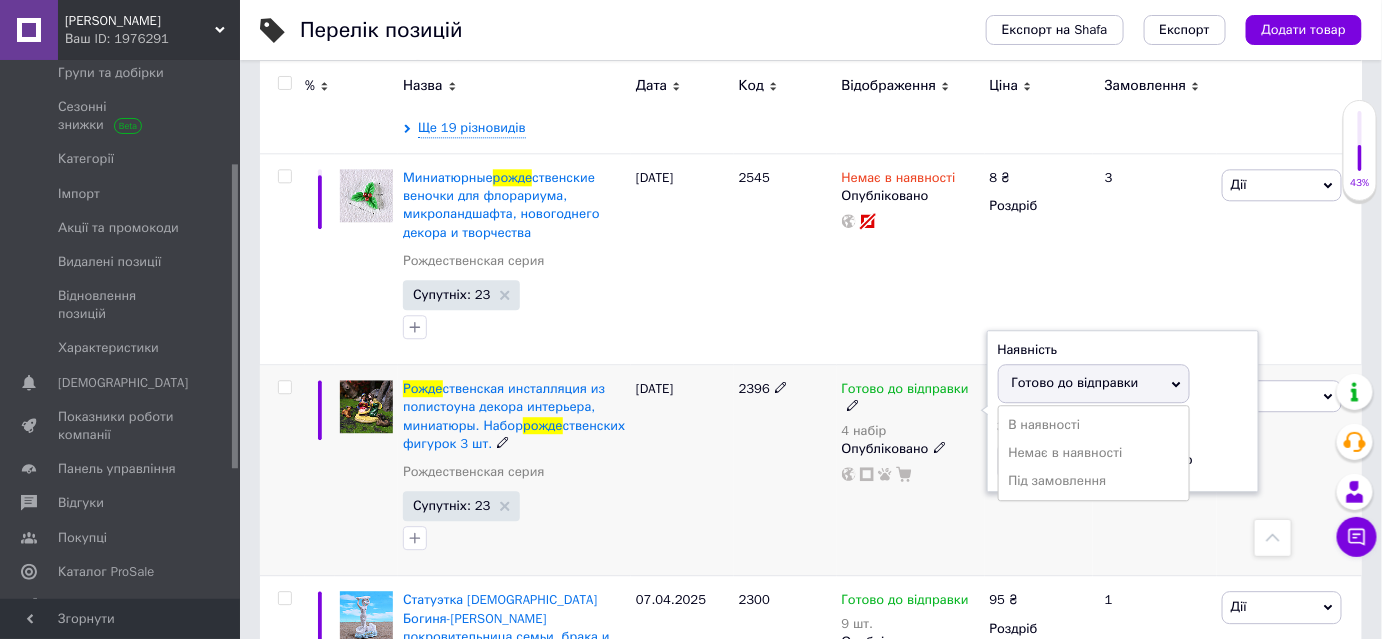 click on "Готово до відправки" at bounding box center (1075, 382) 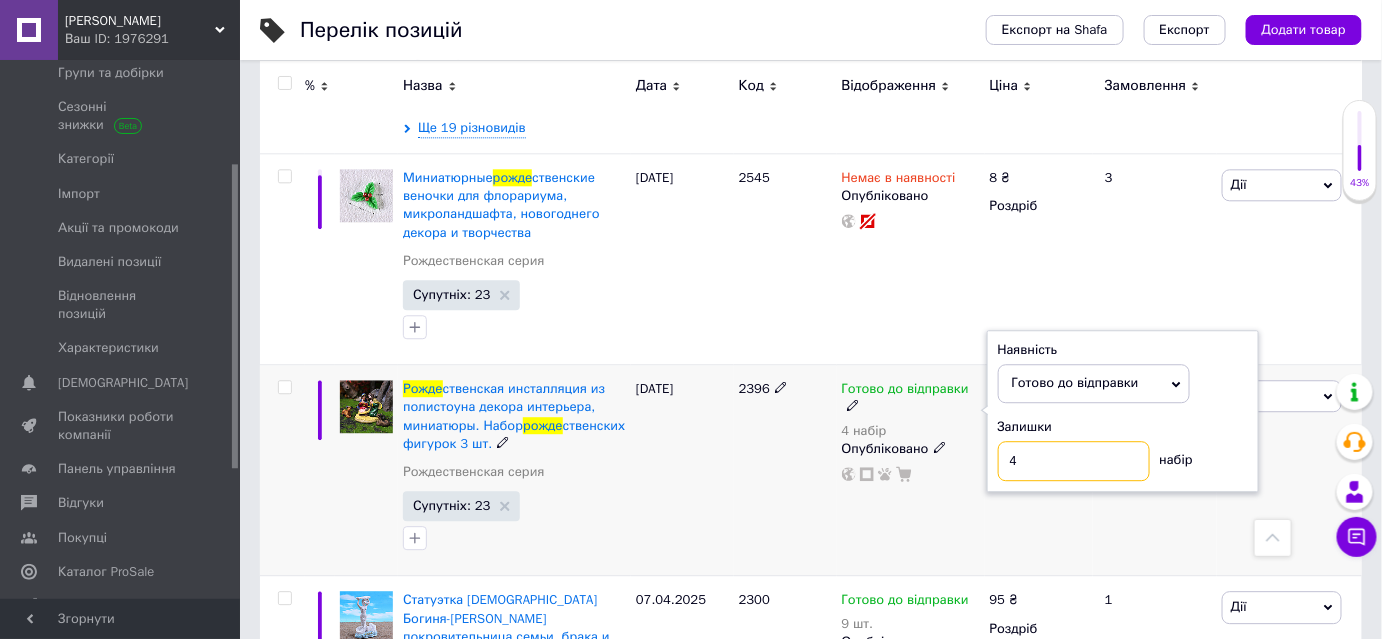 click on "4" at bounding box center (1074, 461) 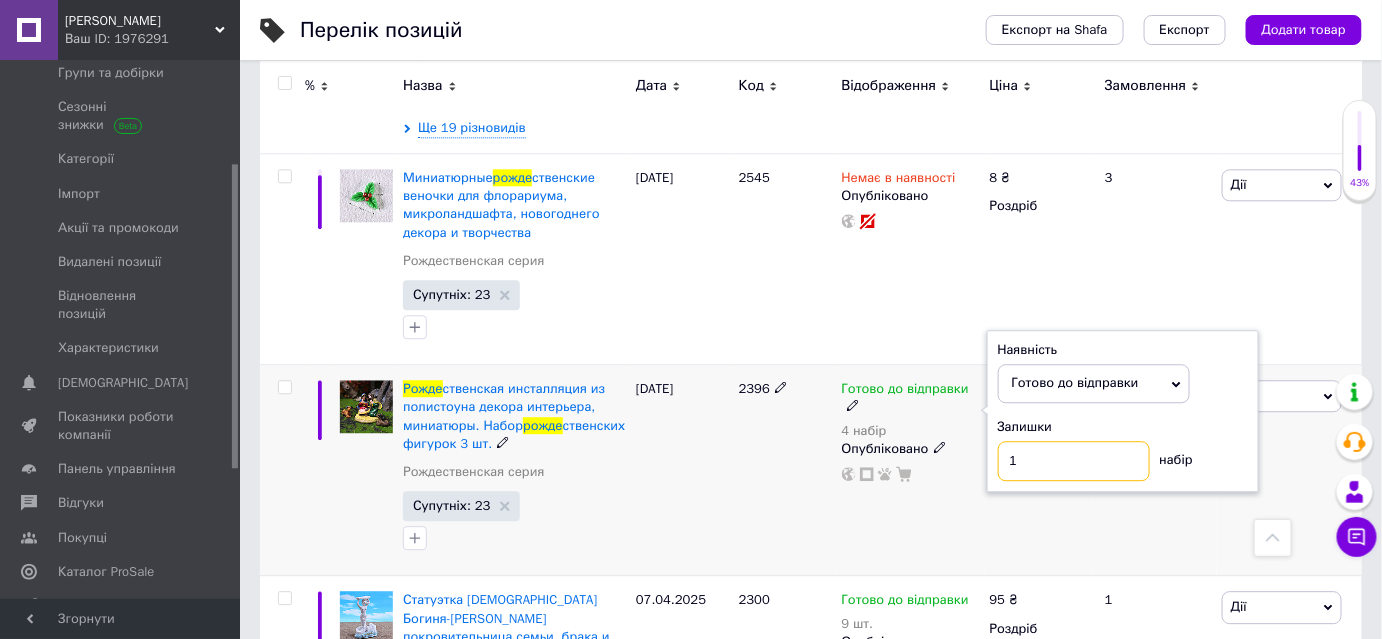type on "1" 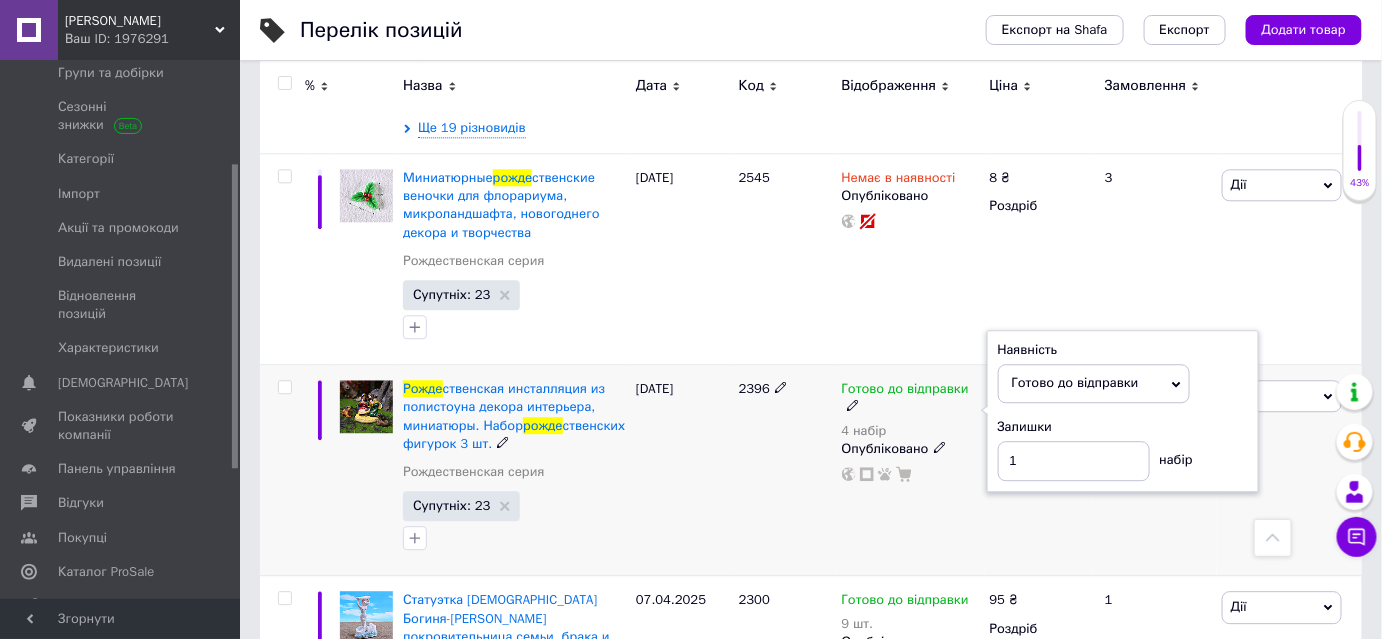 click on "2396" at bounding box center [785, 470] 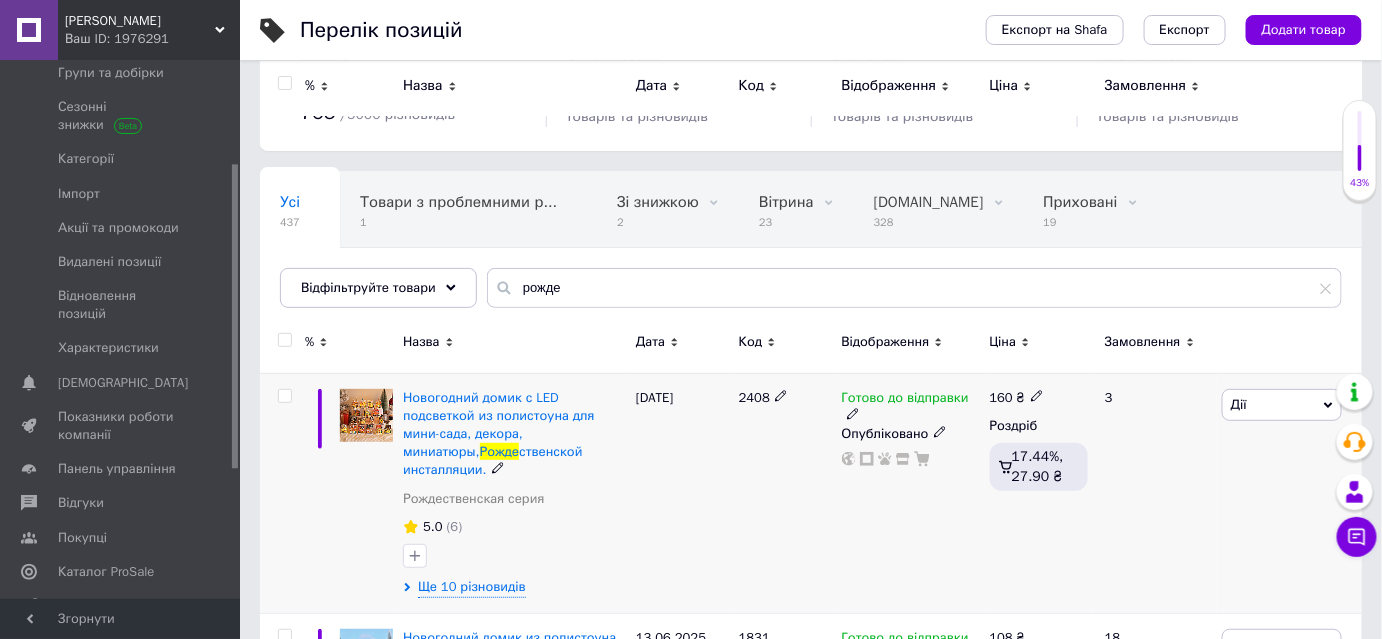 scroll, scrollTop: 0, scrollLeft: 0, axis: both 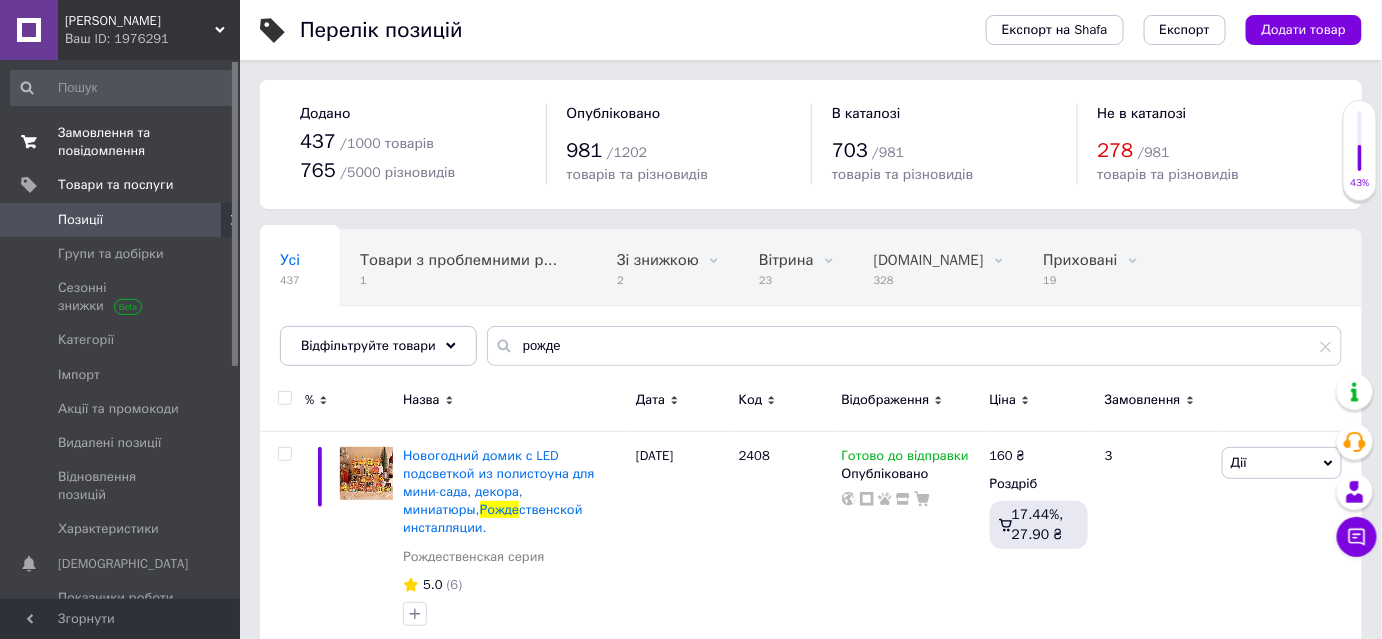 click on "Замовлення та повідомлення" at bounding box center [121, 142] 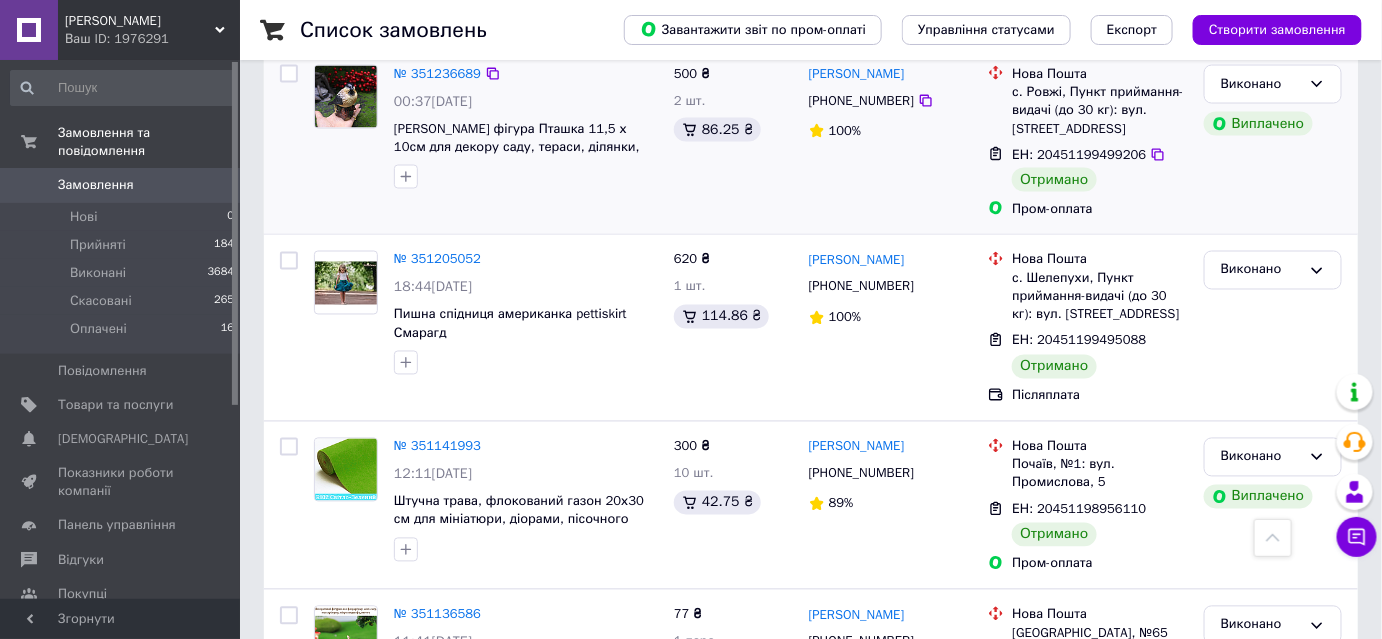 scroll, scrollTop: 3611, scrollLeft: 0, axis: vertical 